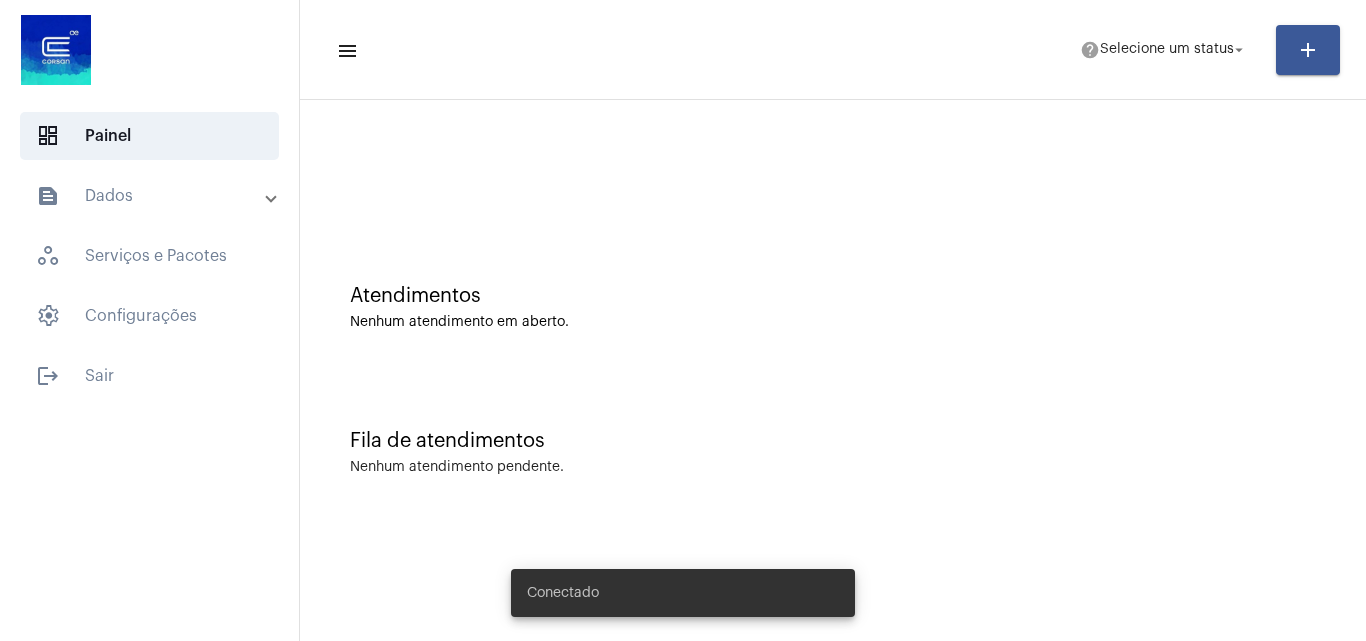 scroll, scrollTop: 0, scrollLeft: 0, axis: both 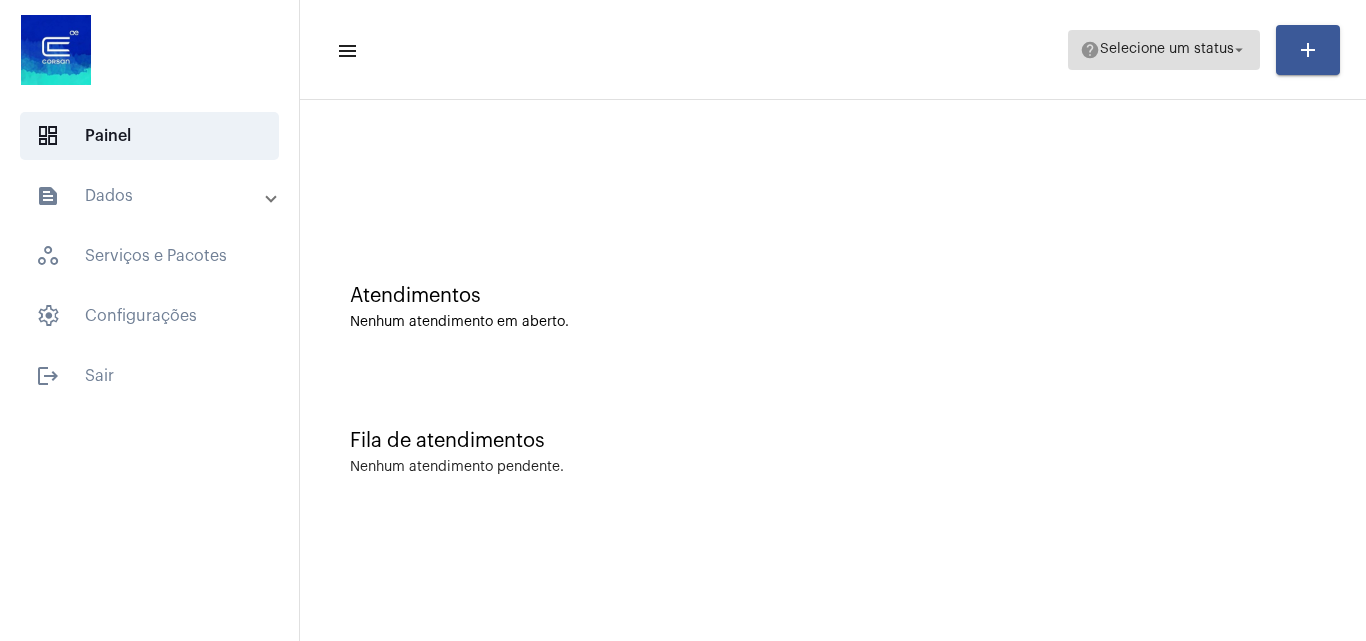 click on "help  Selecione um status arrow_drop_down" 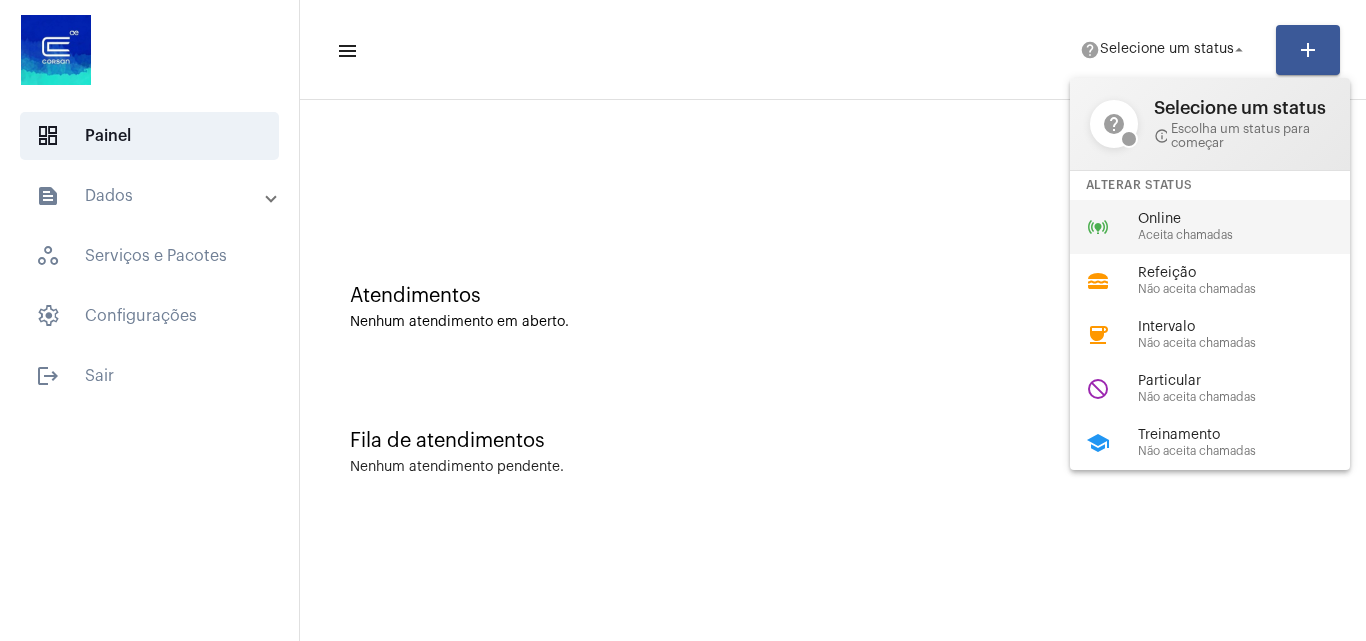 click on "Aceita chamadas" at bounding box center (1252, 235) 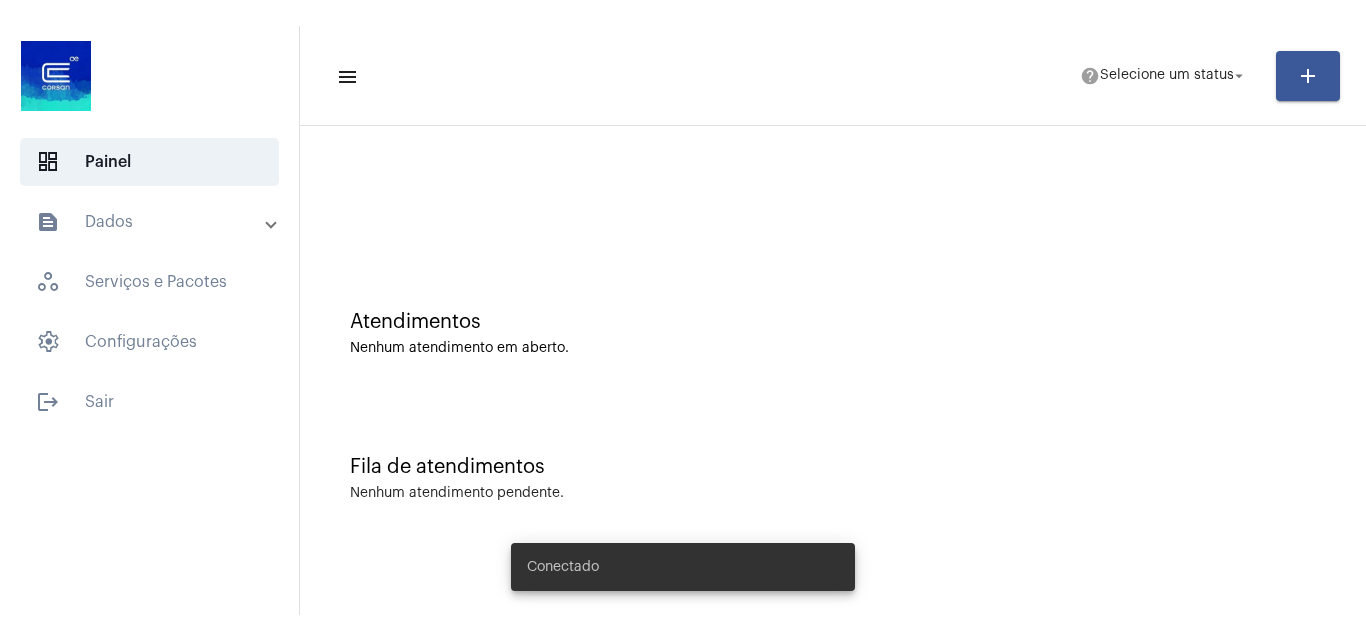 scroll, scrollTop: 0, scrollLeft: 0, axis: both 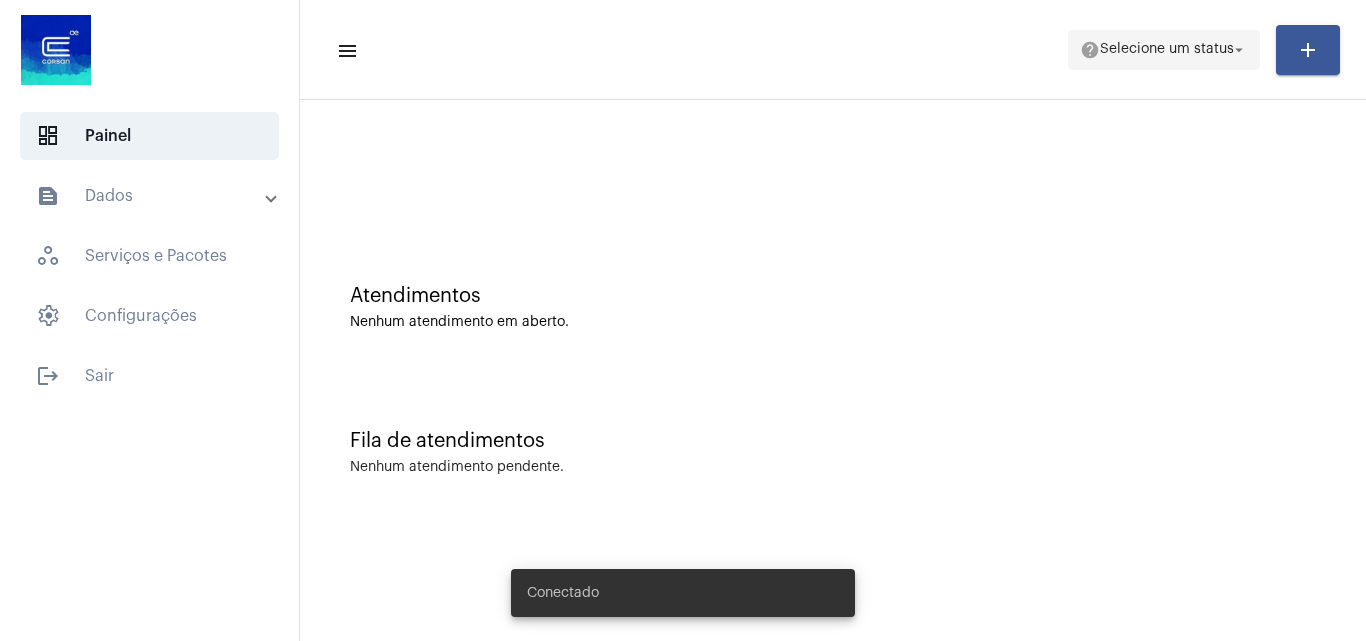 click on "Selecione um status" 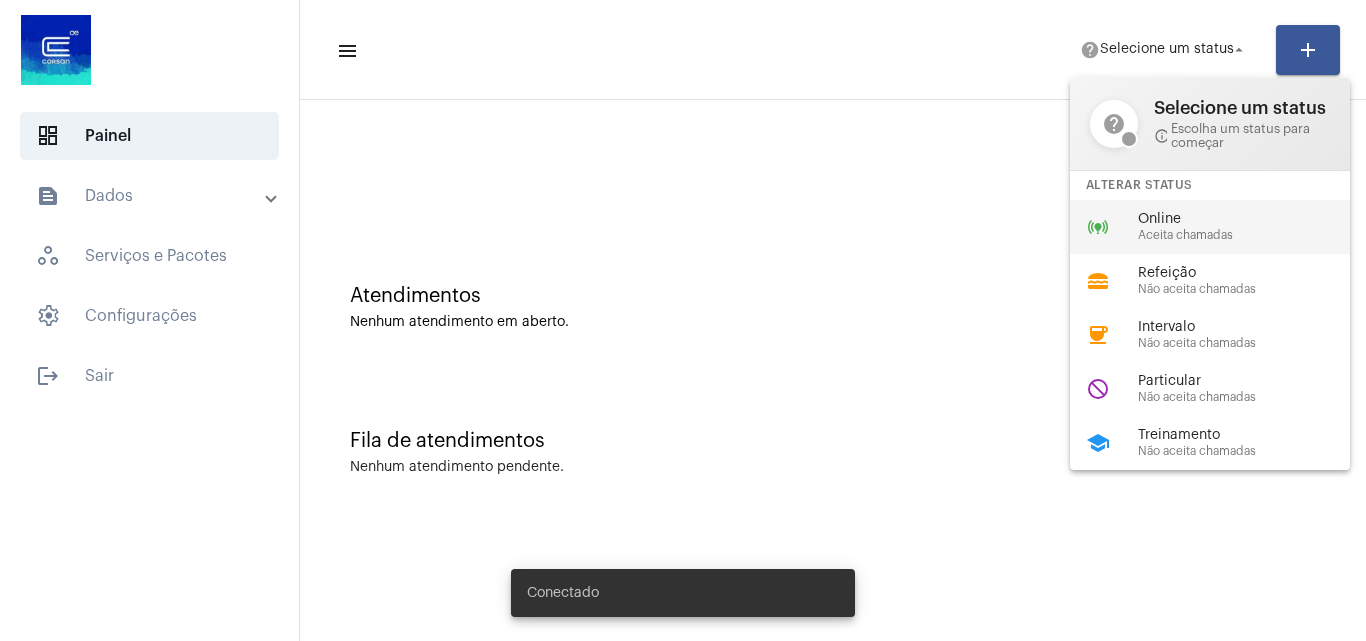 click on "Online" at bounding box center (1252, 219) 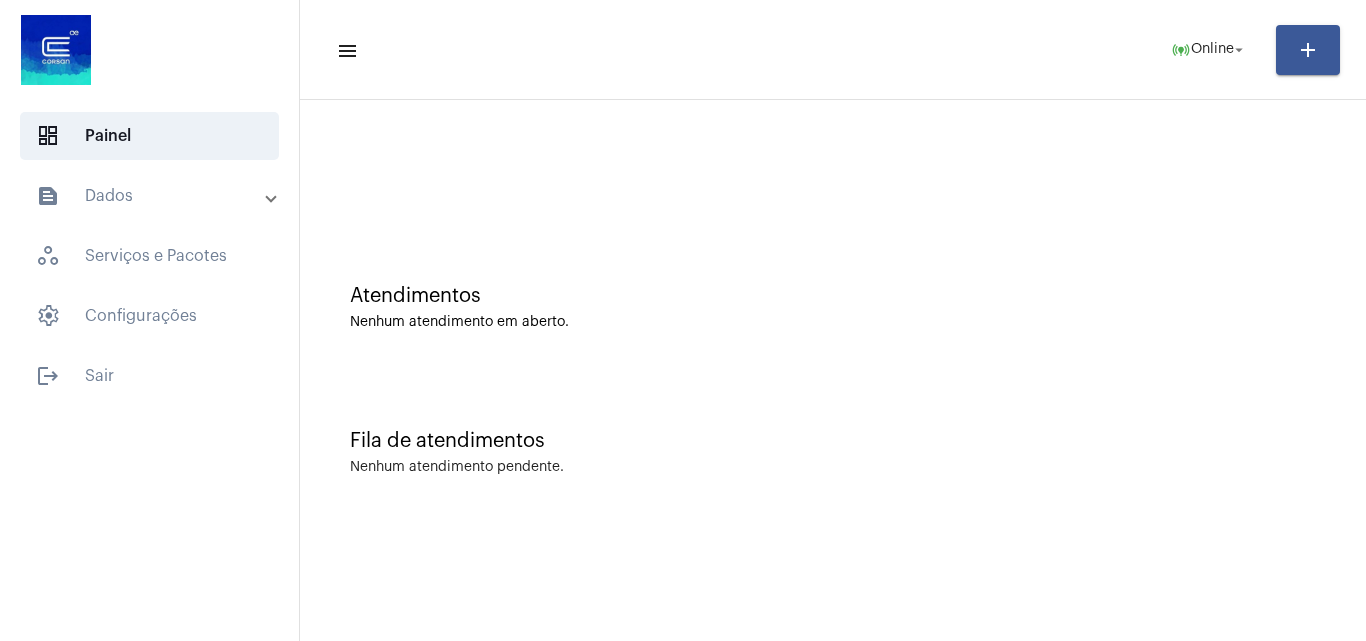 click 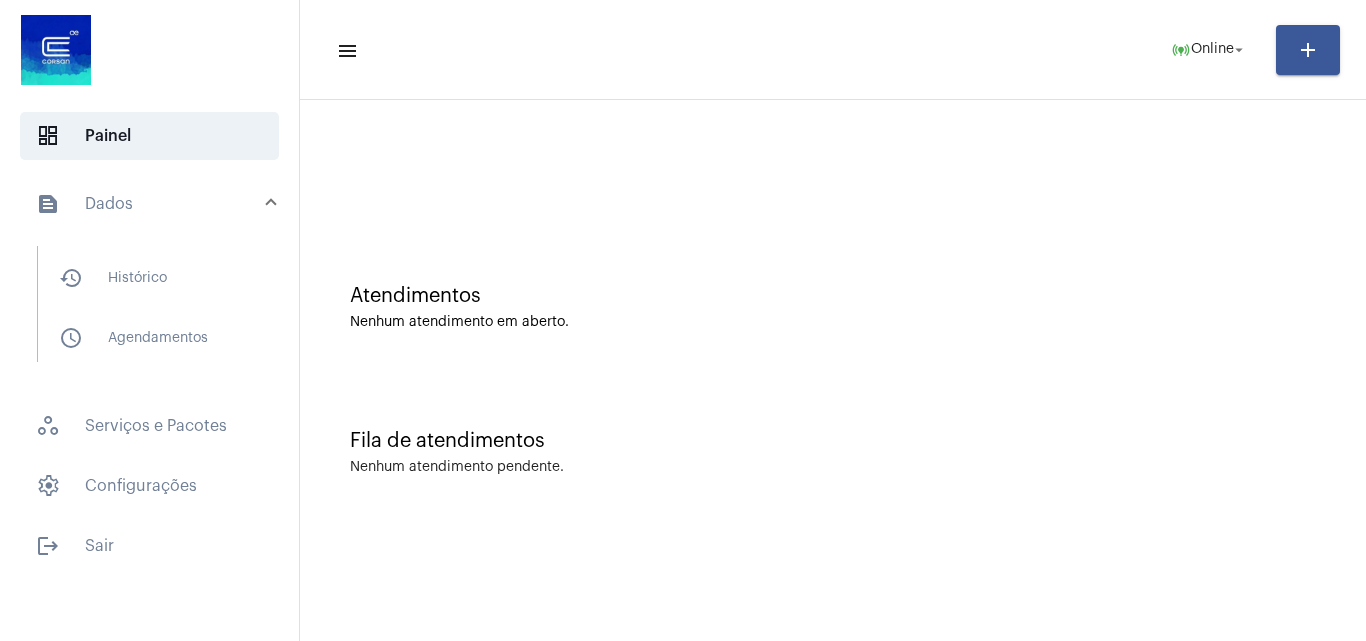 click on "text_snippet_outlined  Dados" at bounding box center [151, 204] 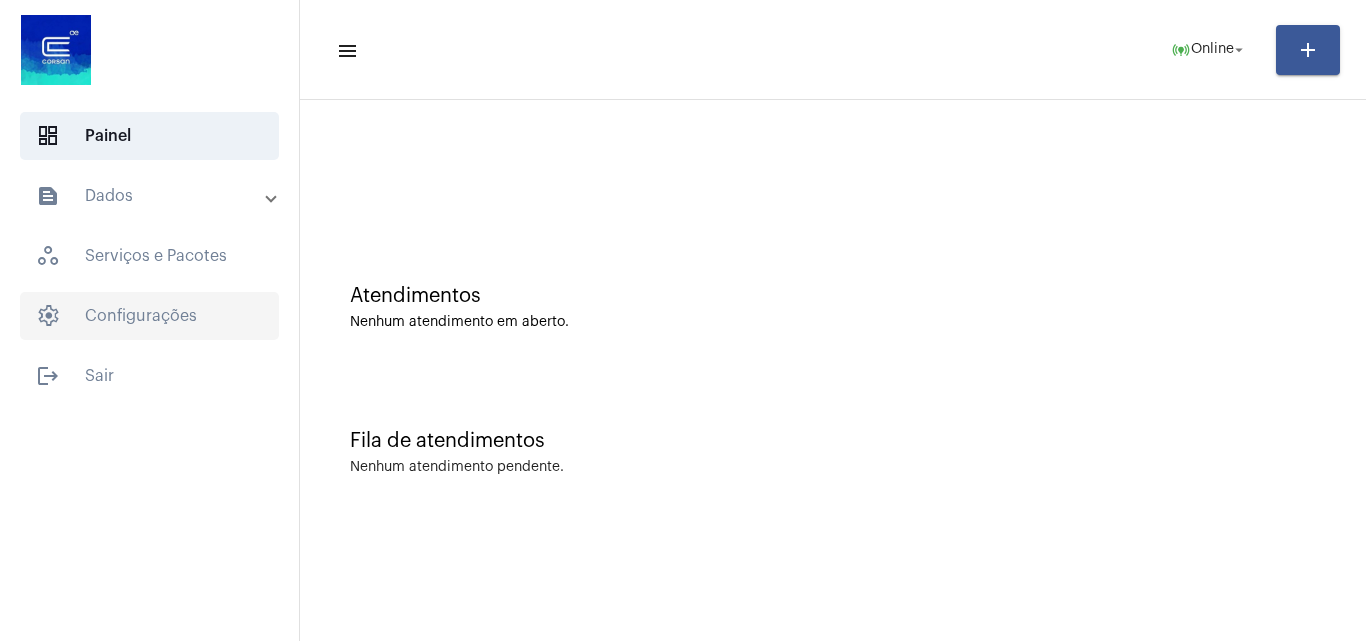 click on "settings   Configurações" 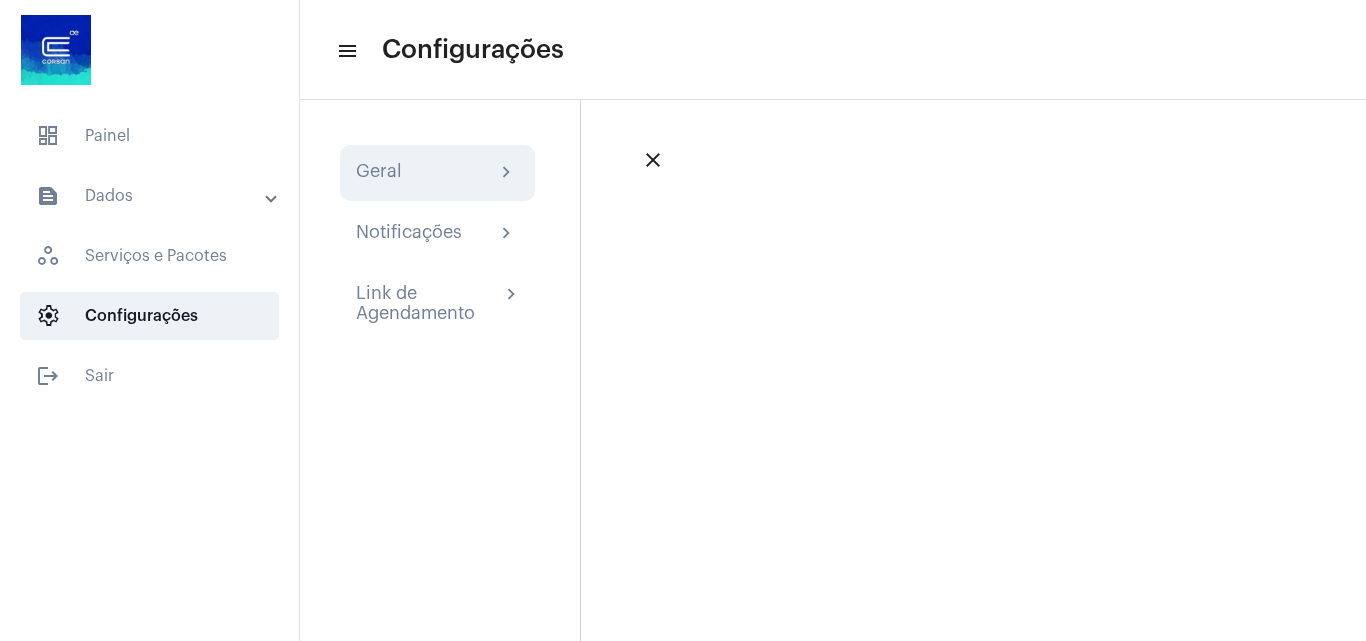 click on "Geral chevron_right" 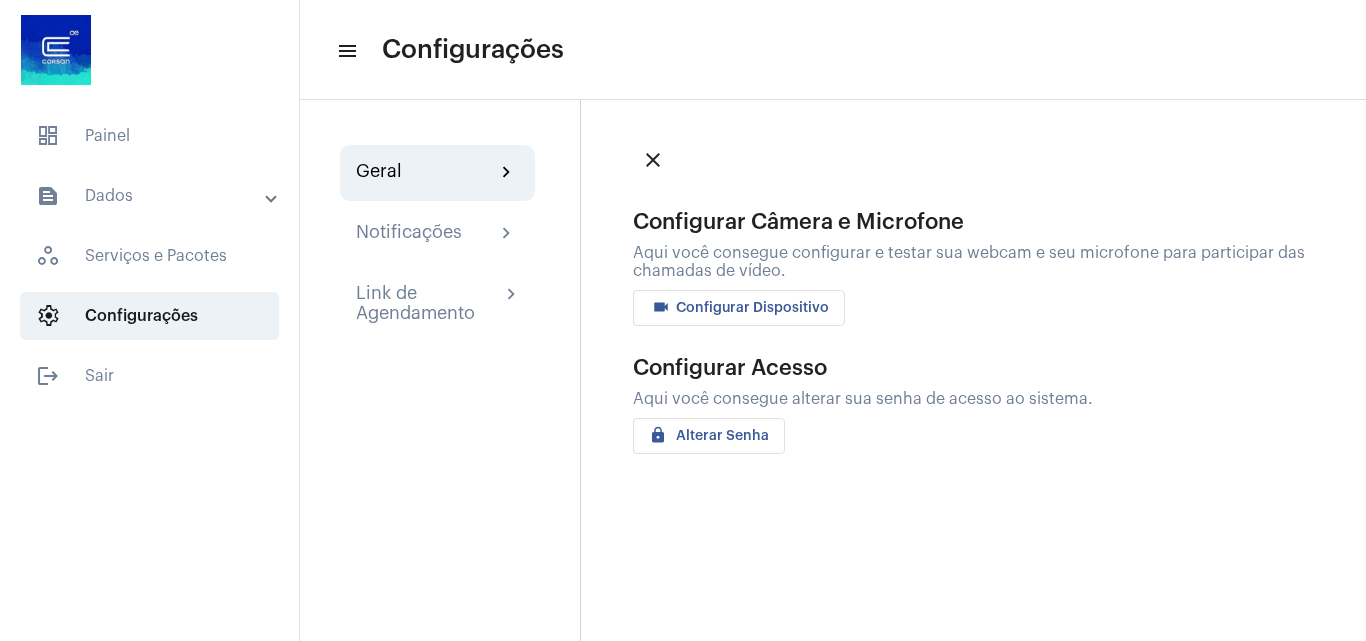click on "Aqui você consegue configurar e testar sua webcam e seu microfone para participar das chamadas de vídeo." 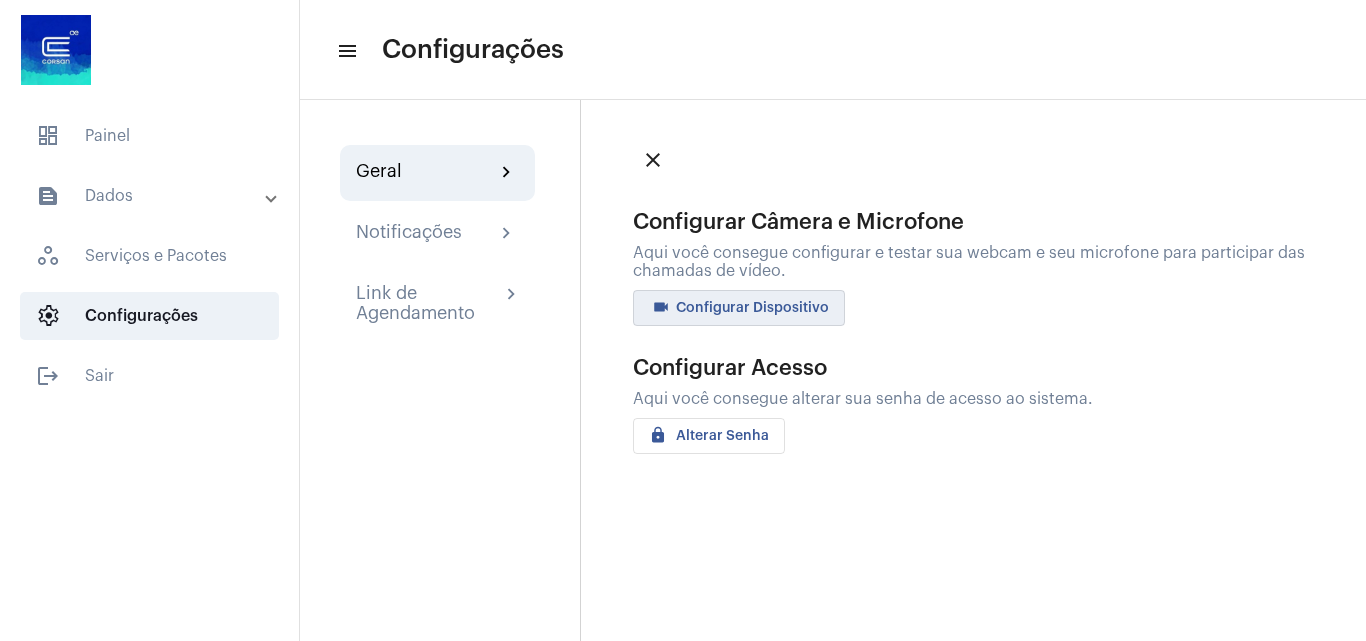 click on "videocam Configurar Dispositivo" 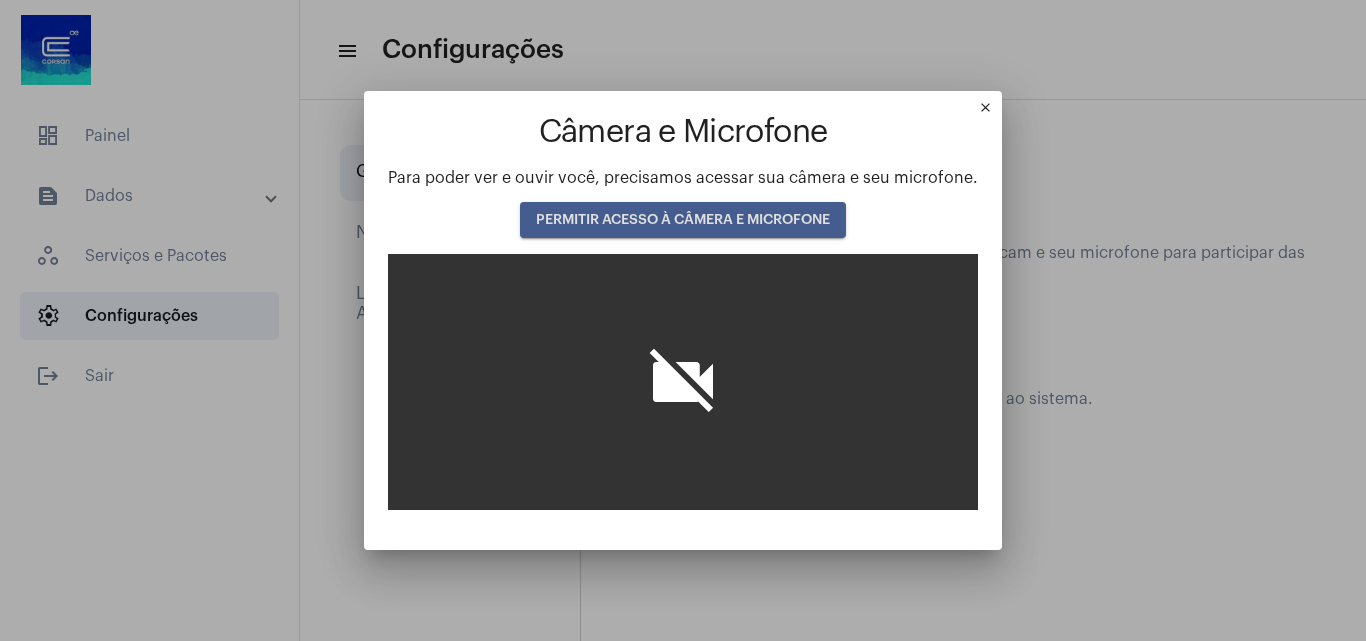 click on "PERMITIR ACESSO À CÂMERA E MICROFONE" at bounding box center [683, 220] 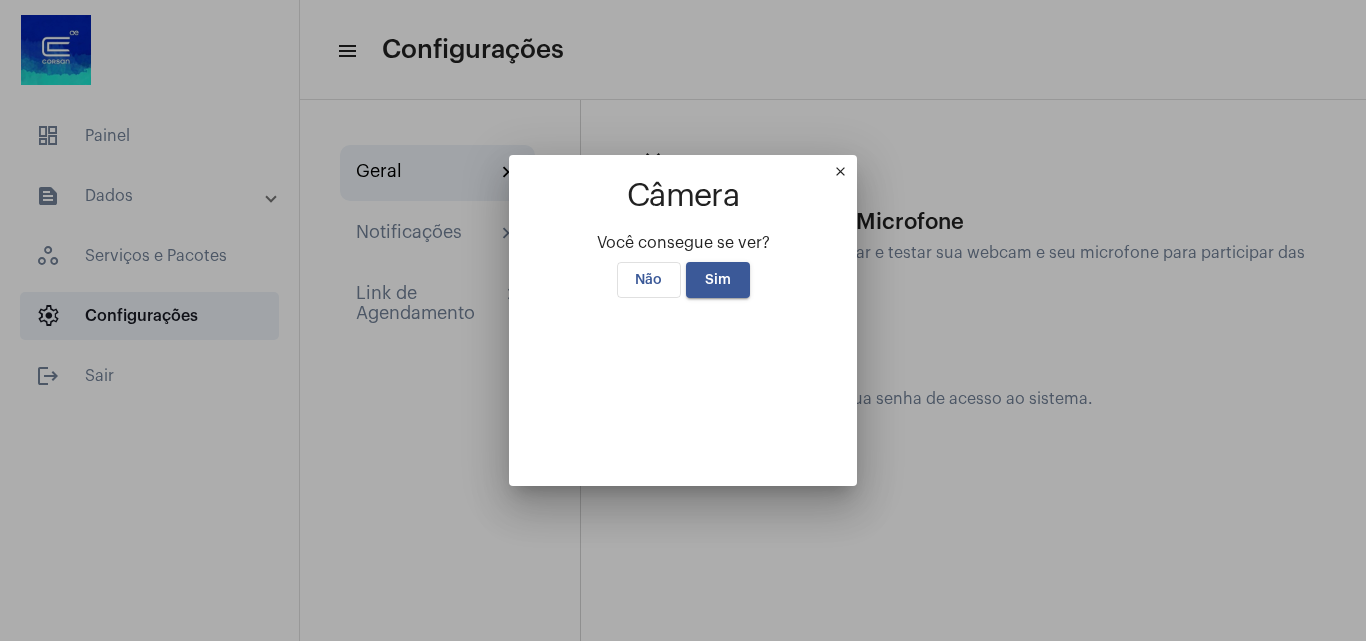 click on "Sim" at bounding box center [718, 280] 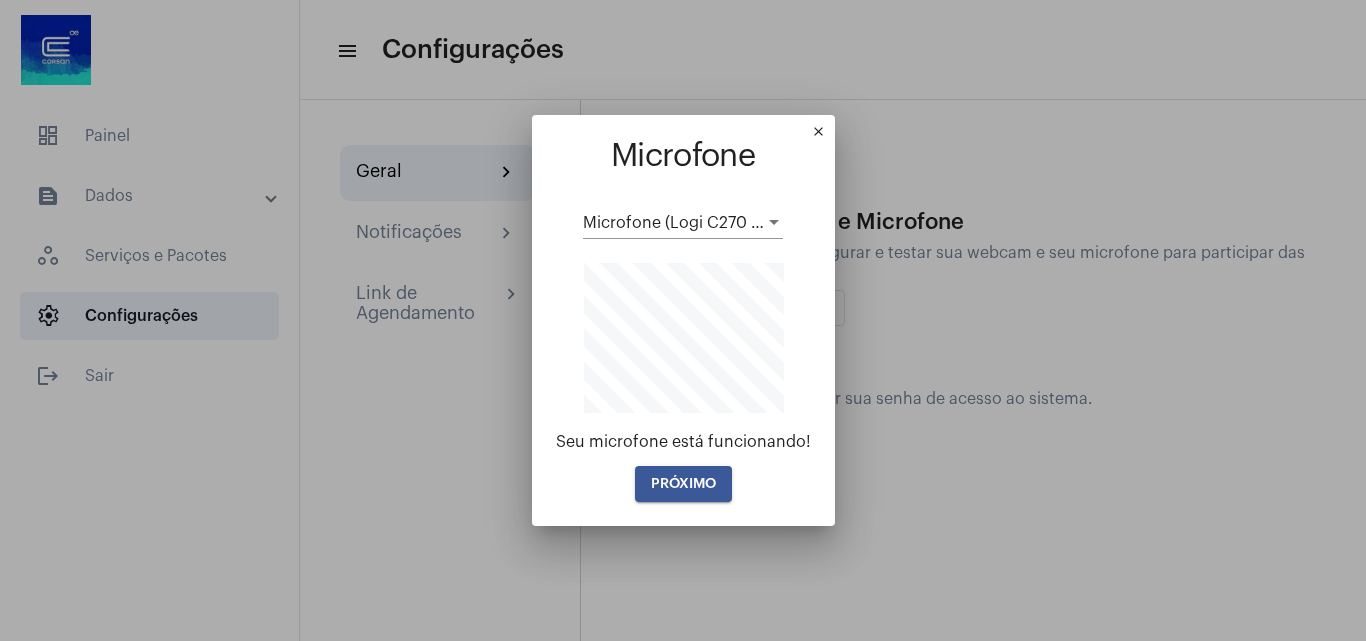 click on "close" at bounding box center [823, 136] 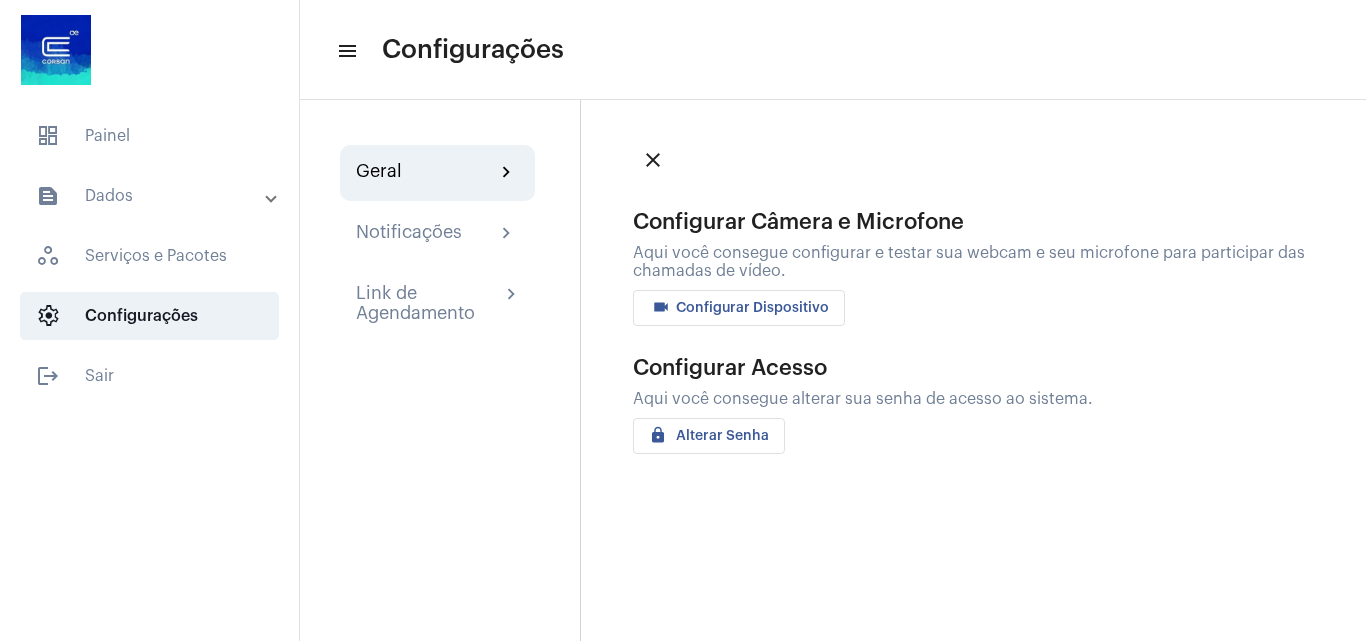 click on "videocam Configurar Dispositivo" 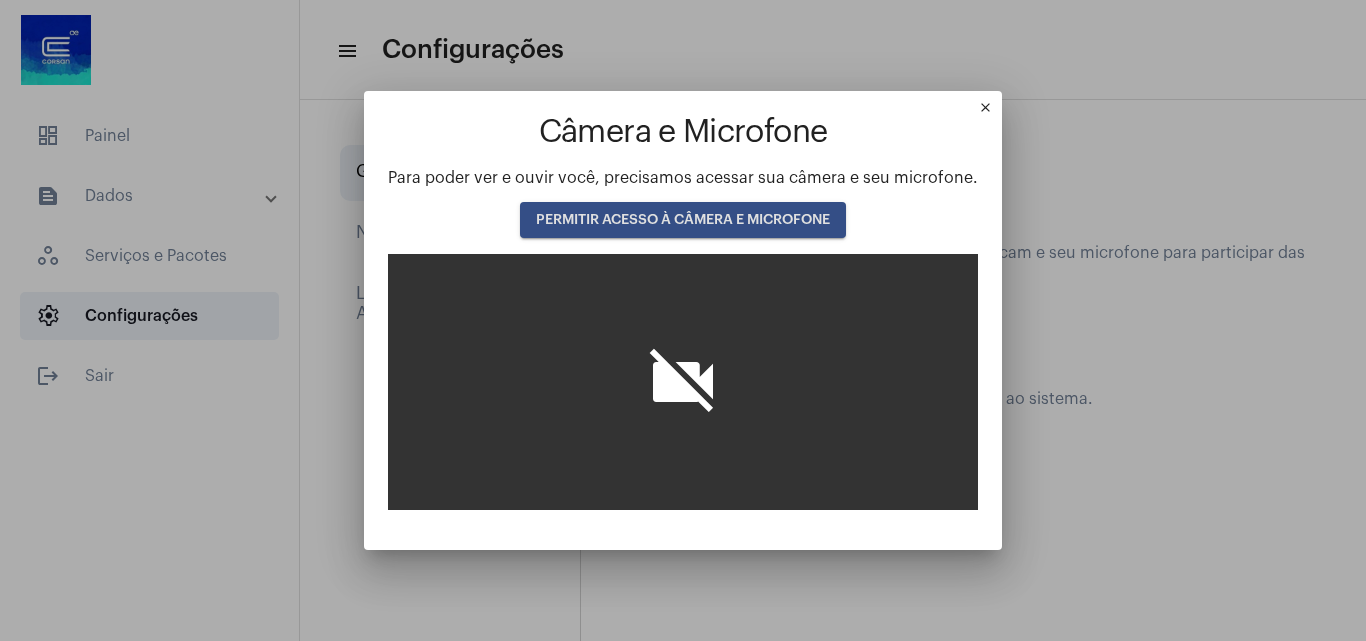 click on "PERMITIR ACESSO À CÂMERA E MICROFONE" at bounding box center (683, 220) 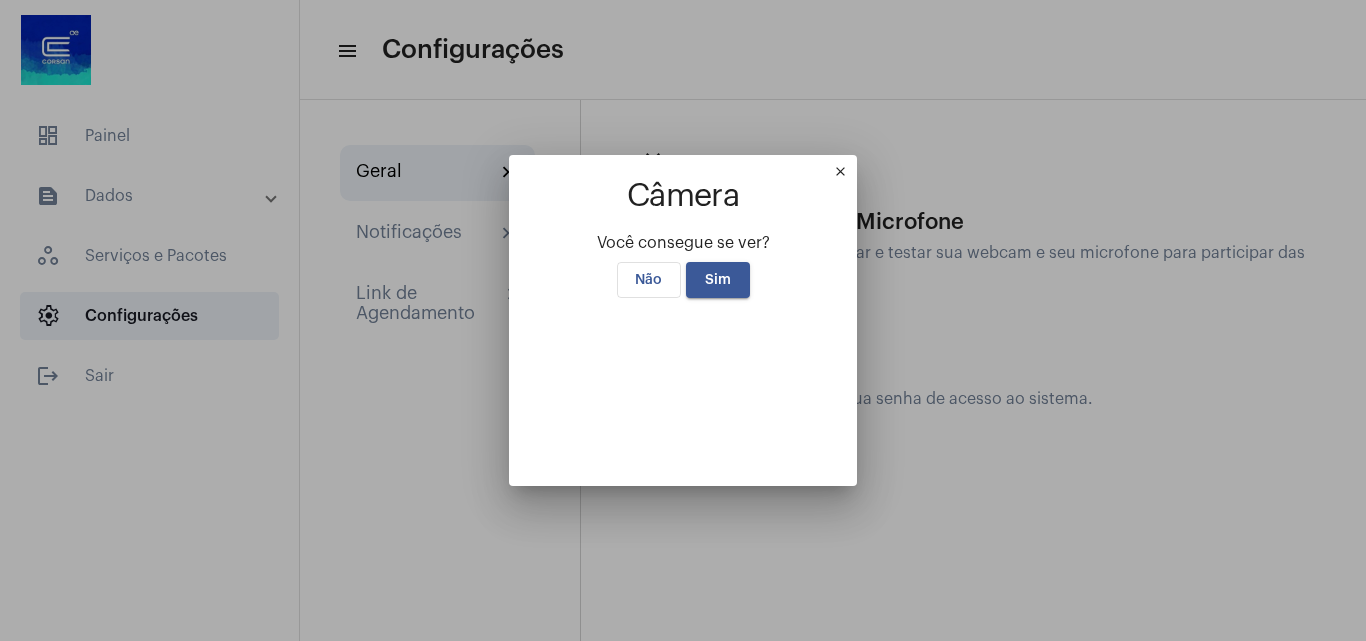 click on "Sim" at bounding box center [718, 280] 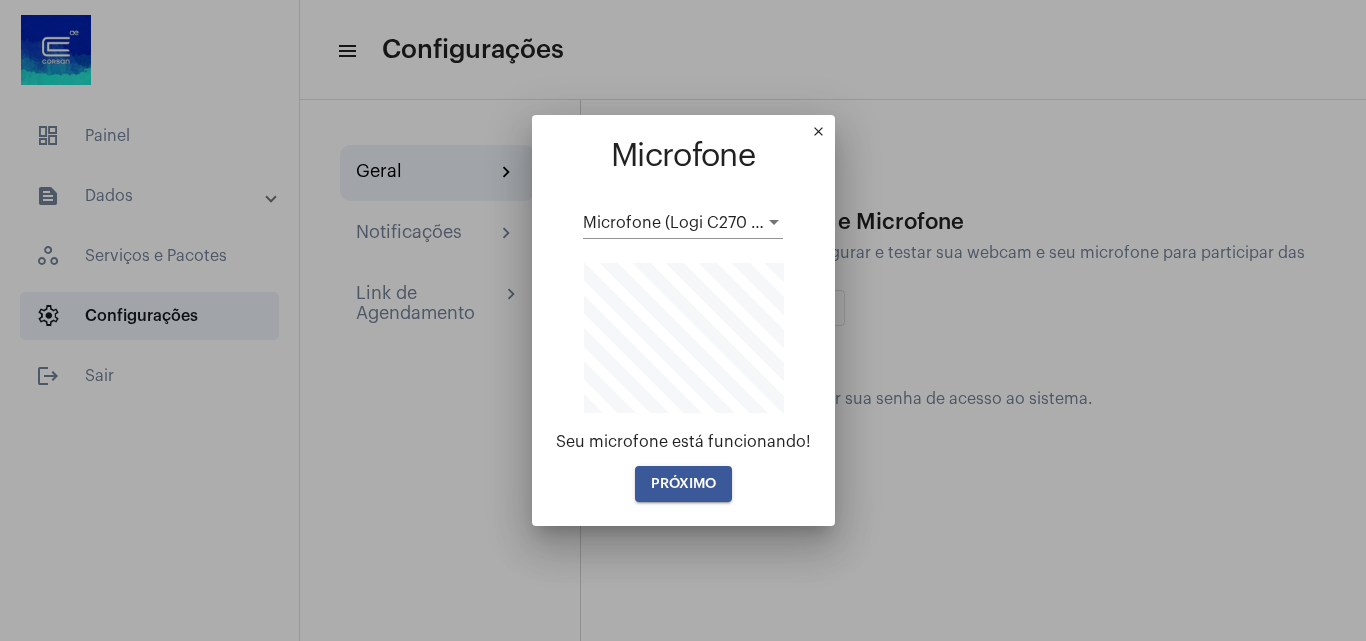 click on "Microfone (Logi C270 HD WebCam) (046d:0825)" at bounding box center (767, 223) 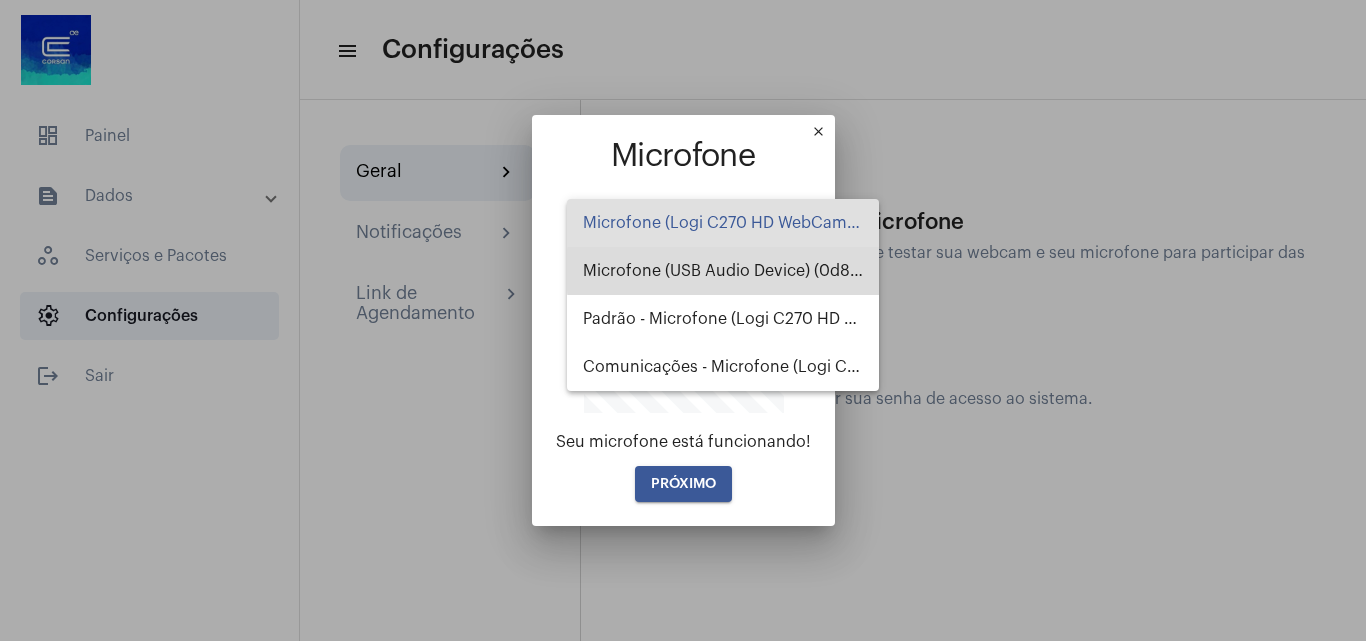 click on "Microfone (USB Audio Device) (0d8c:0014)" at bounding box center [723, 271] 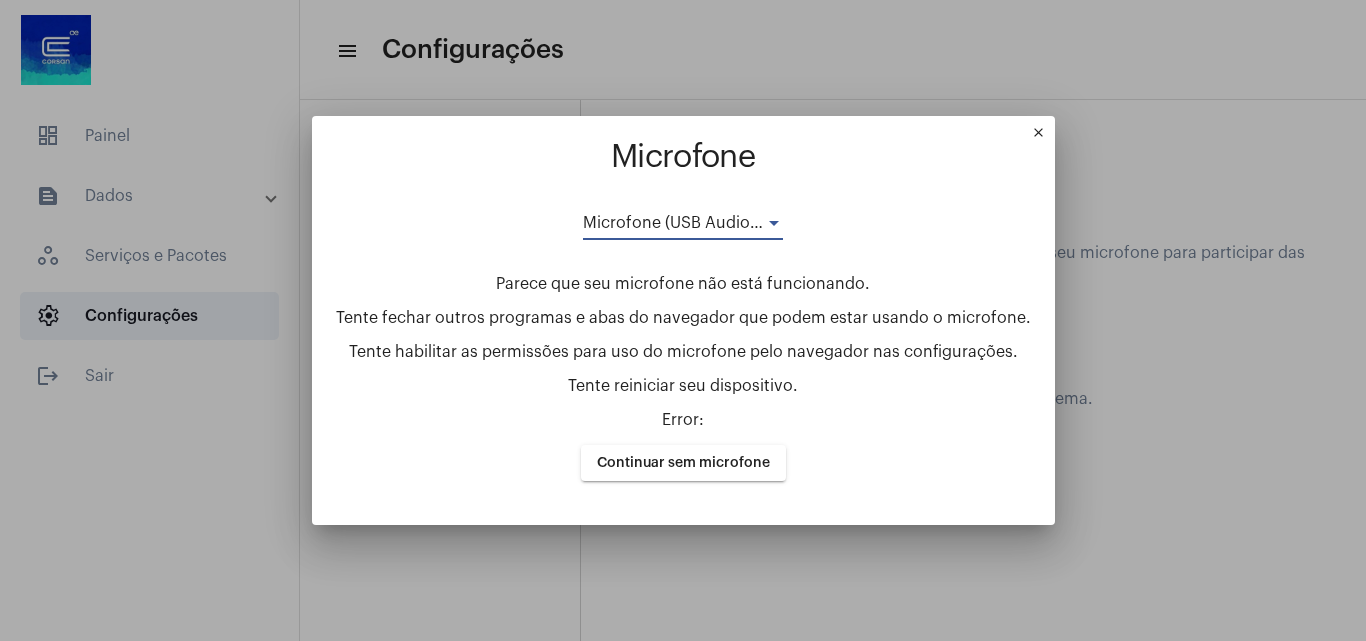 click at bounding box center (774, 223) 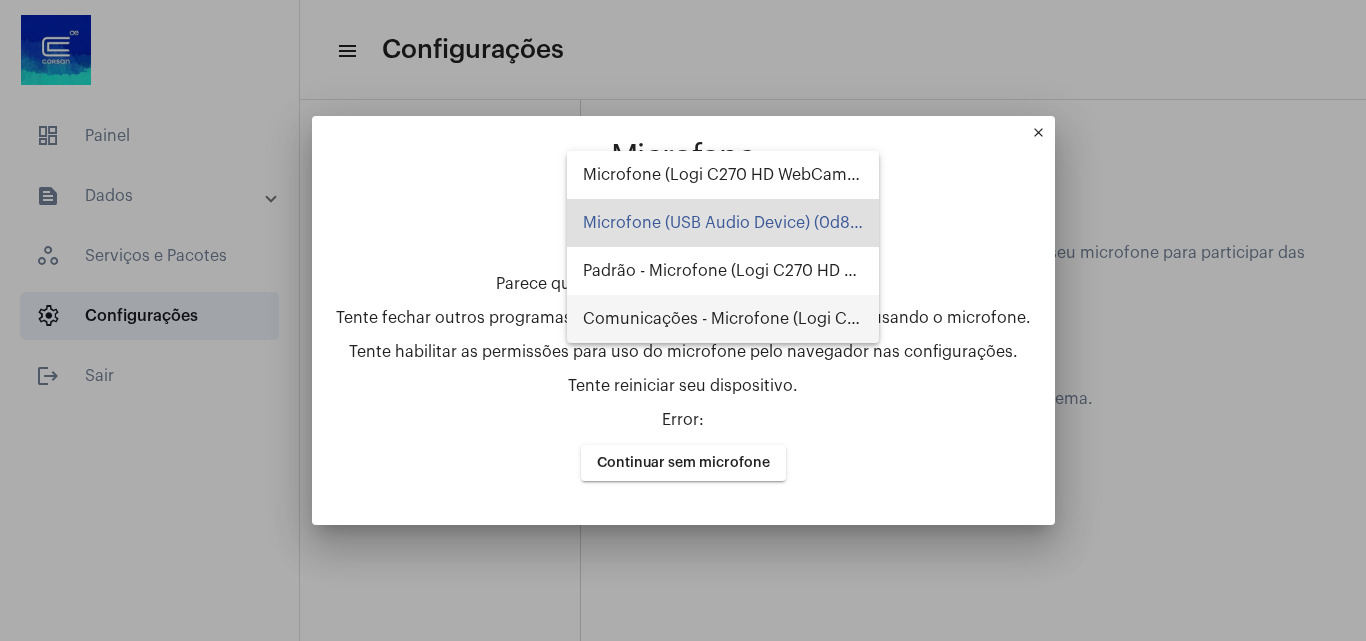 click on "Comunicações - Microfone (Logi C270 HD WebCam) (046d:0825)" at bounding box center (723, 319) 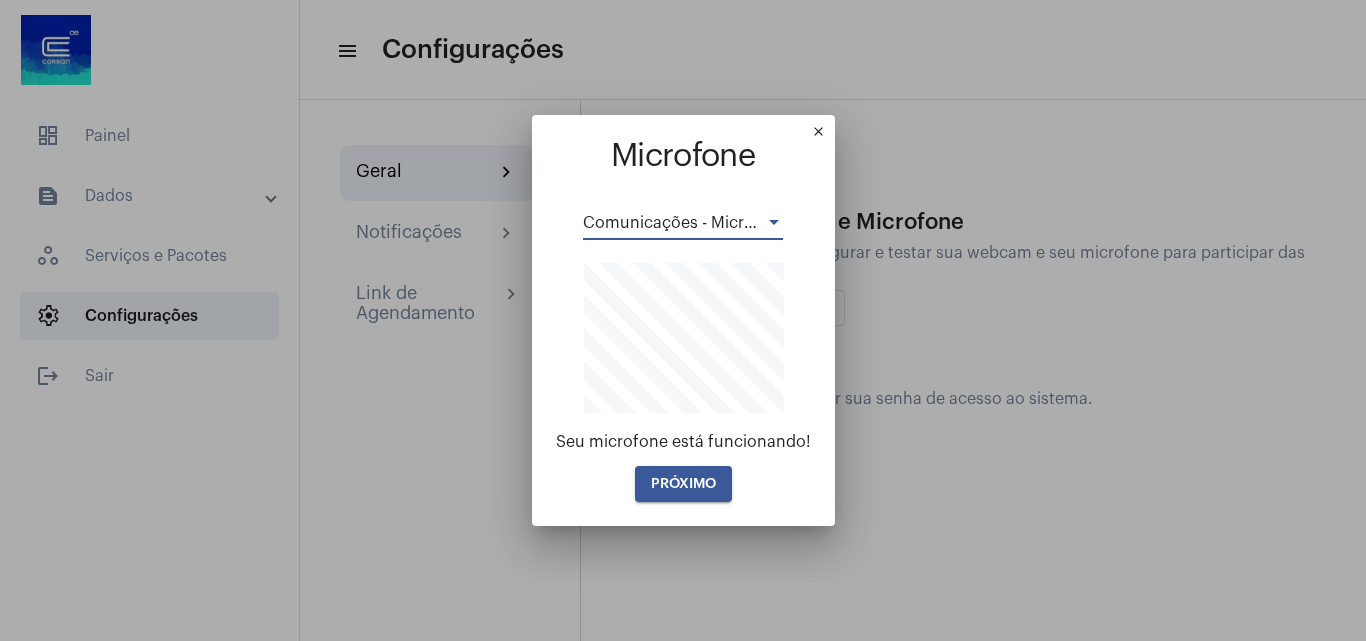 click on "Comunicações - Microfone (Logi C270 HD WebCam) (046d:0825)" at bounding box center (831, 223) 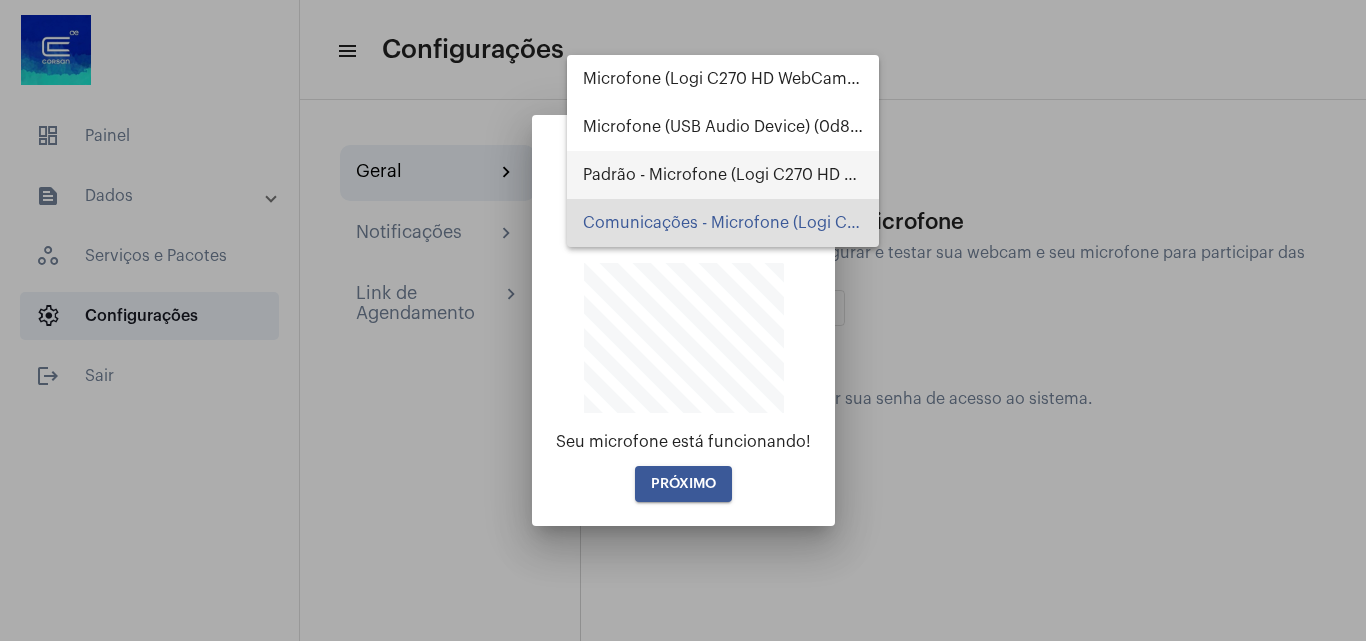 click on "Padrão - Microfone (Logi C270 HD WebCam) (046d:0825)" at bounding box center [723, 175] 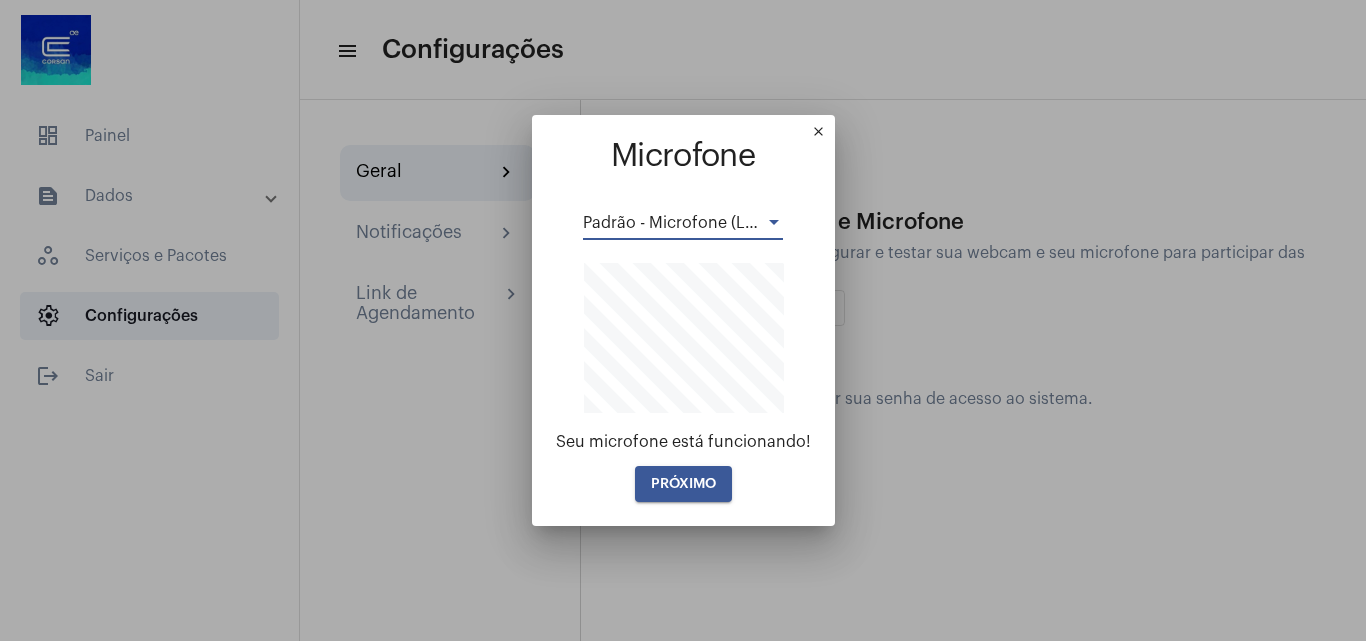 click on "Padrão - Microfone (Logi C270 HD WebCam) (046d:0825)" at bounding box center (800, 223) 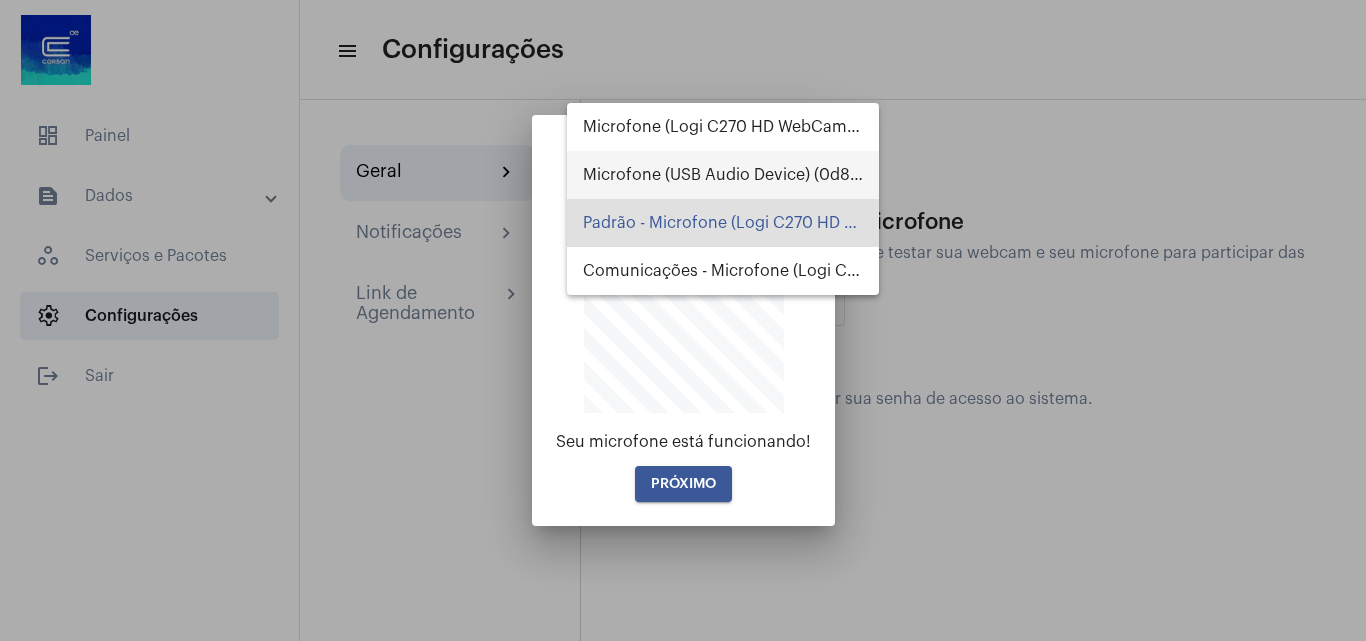 click on "Microfone (USB Audio Device) (0d8c:0014)" at bounding box center (723, 175) 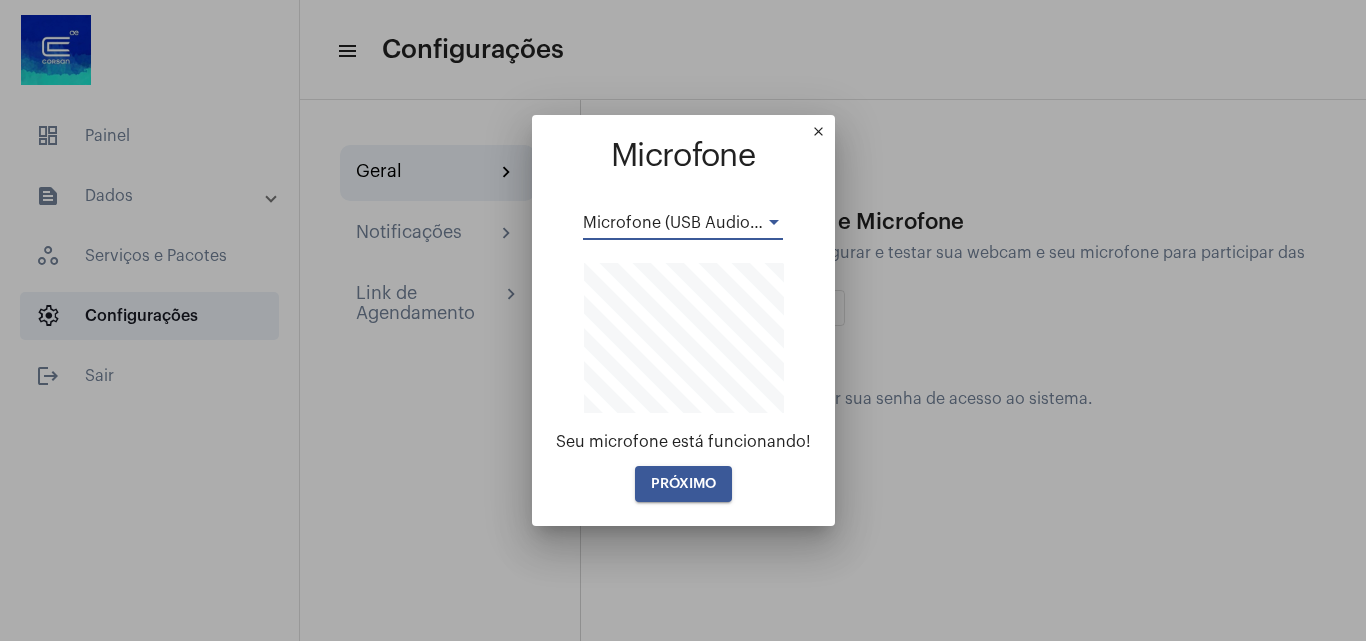 click on "PRÓXIMO" at bounding box center [683, 484] 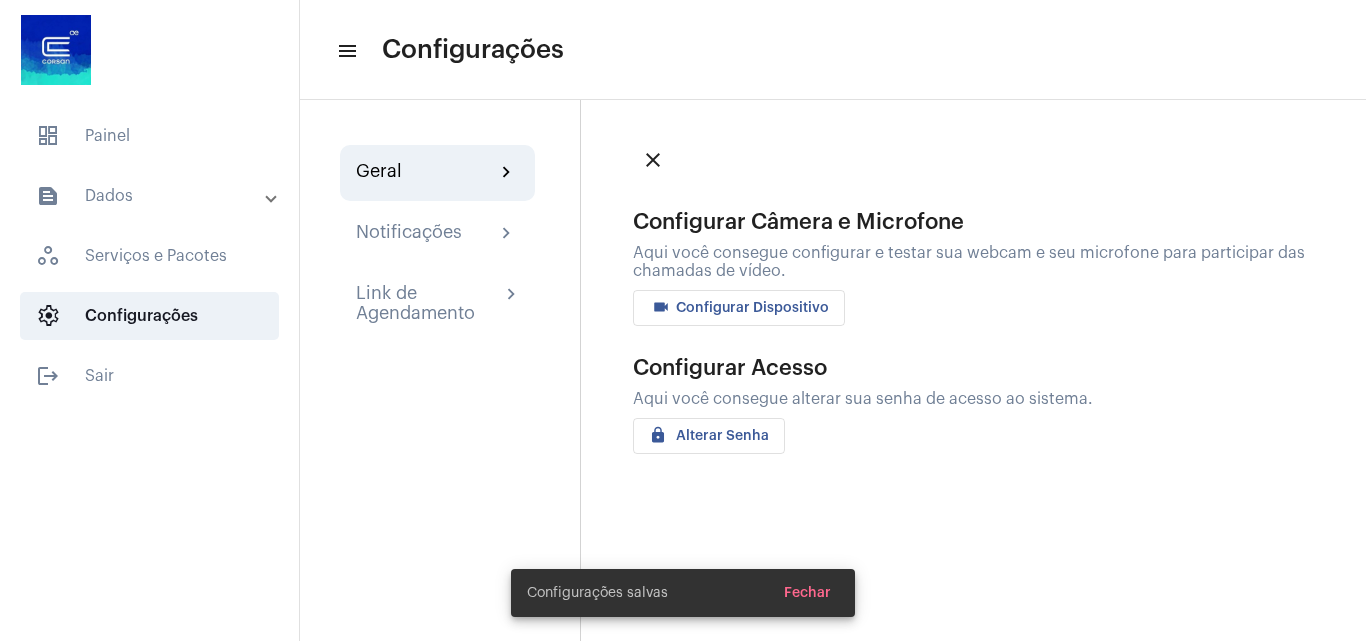click on "videocam Configurar Dispositivo" 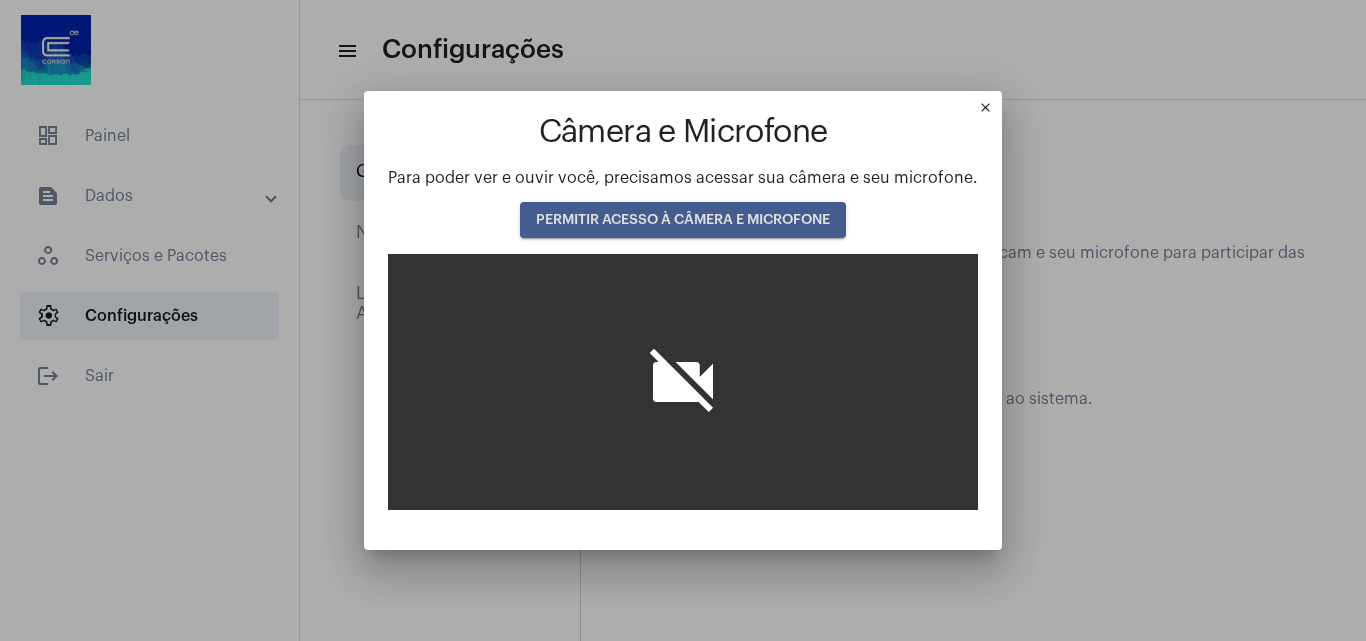 click on "PERMITIR ACESSO À CÂMERA E MICROFONE" at bounding box center (683, 220) 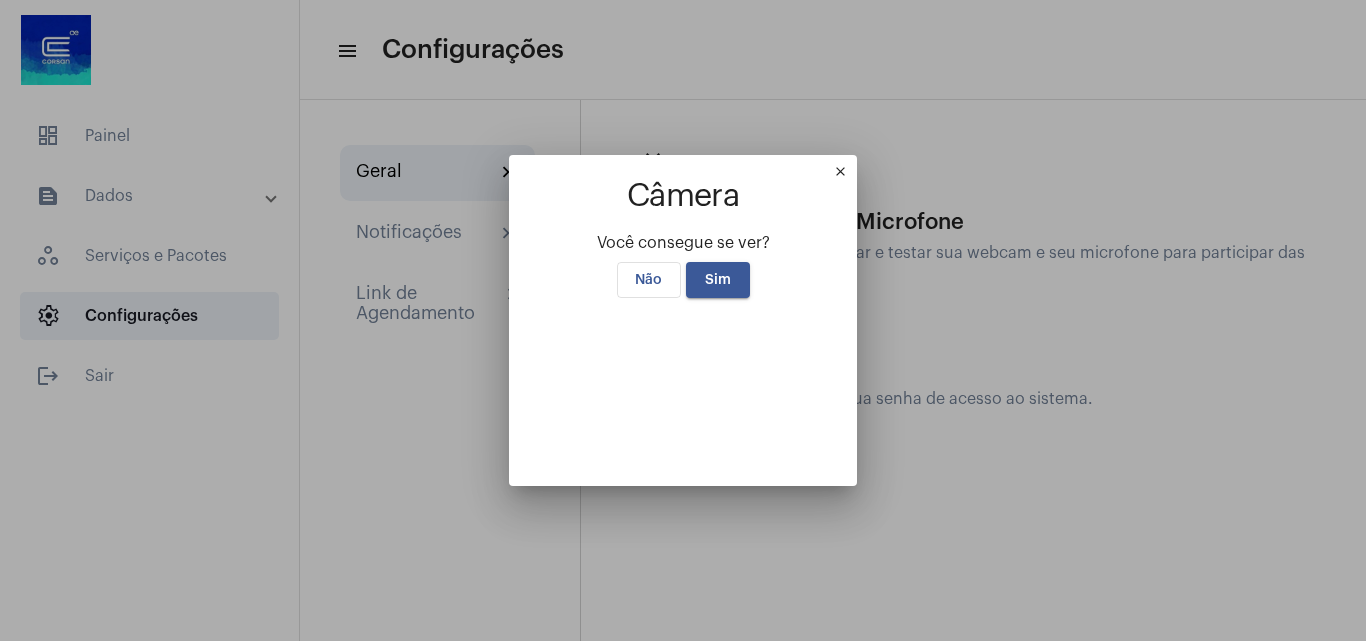 click on "Sim" at bounding box center [718, 280] 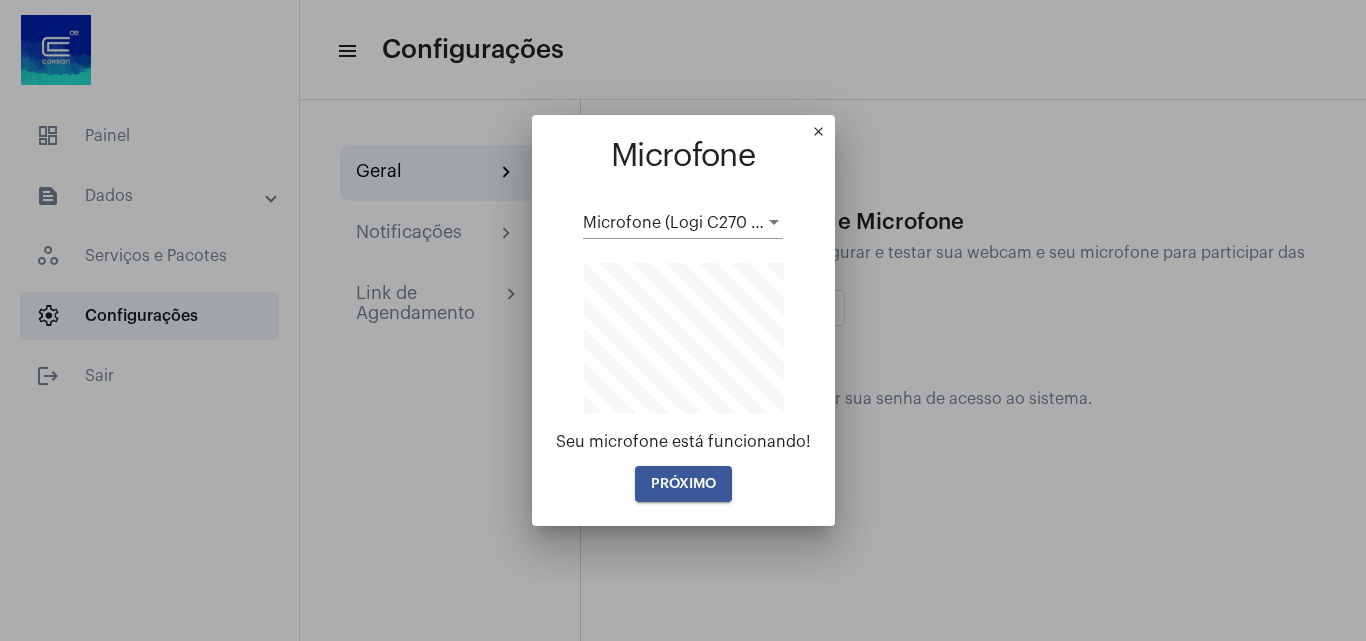 click on "Microfone (Logi C270 HD WebCam) (046d:0825)" at bounding box center (683, 216) 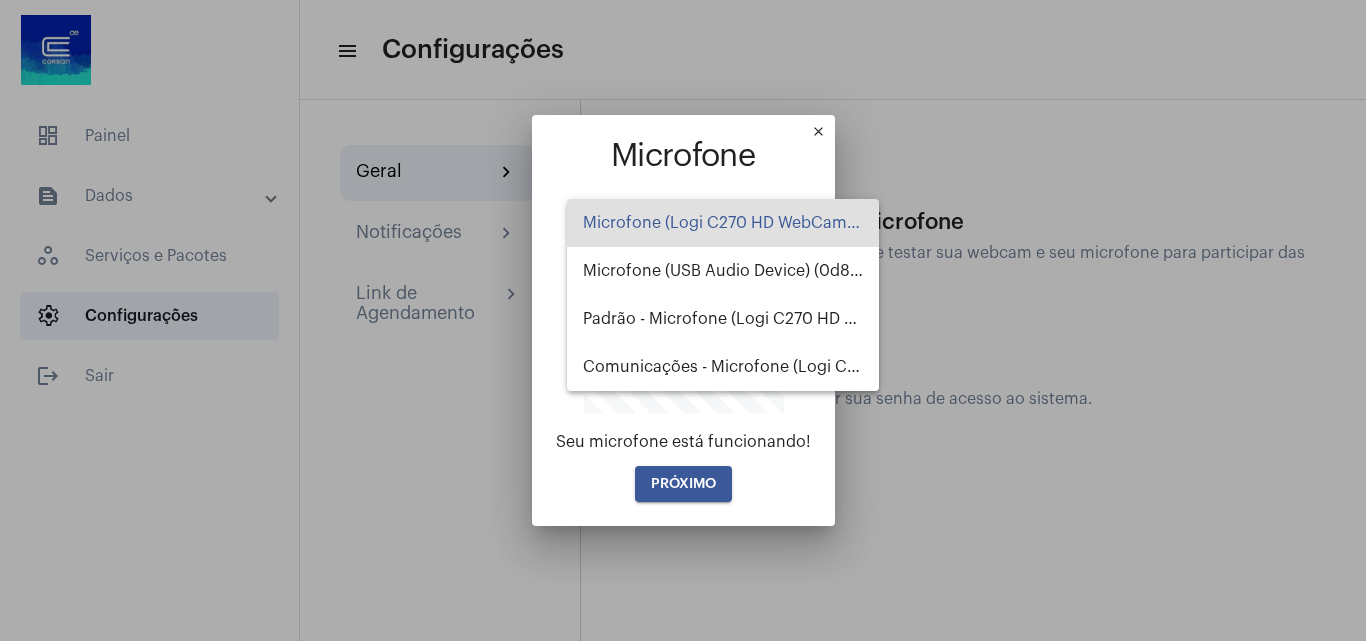 click at bounding box center [683, 320] 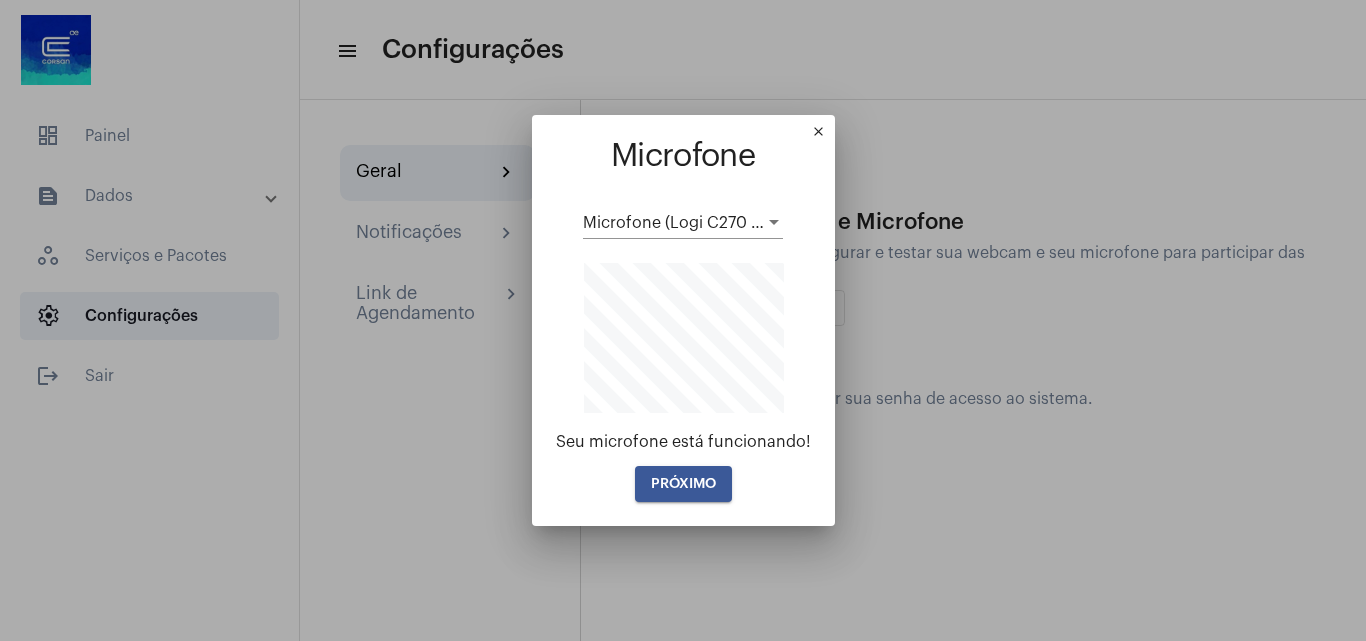 drag, startPoint x: 810, startPoint y: 136, endPoint x: 802, endPoint y: 171, distance: 35.902645 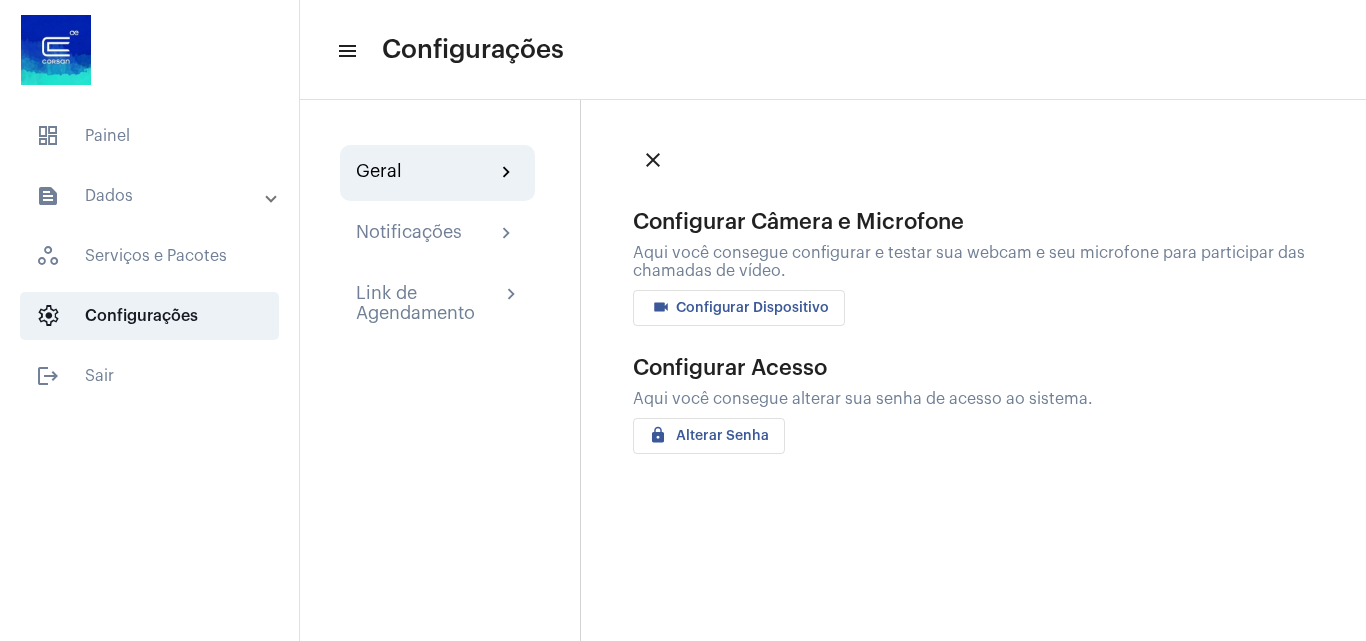 click on "close Configurar Câmera e Microfone  Aqui você consegue configurar e testar sua webcam e seu microfone para participar das chamadas de vídeo.  videocam Configurar Dispositivo  Configurar Acesso  Aqui você consegue alterar sua senha de acesso ao sistema.  locker Alterar Senha" 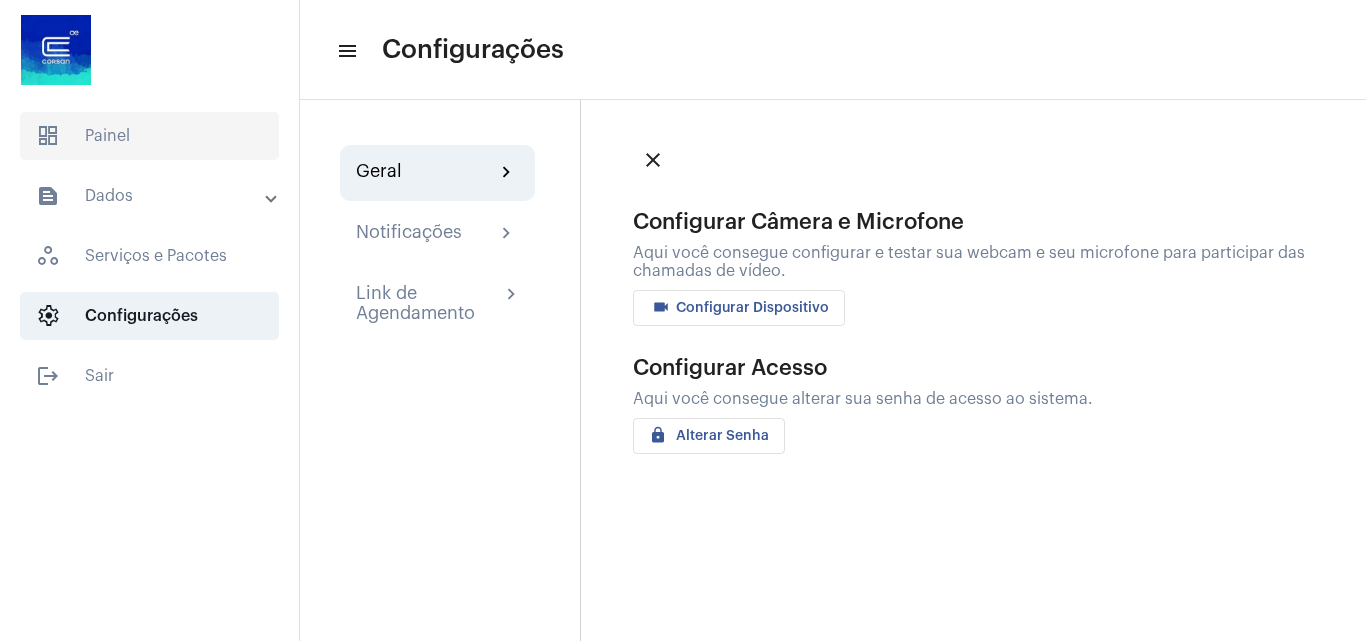 click on "dashboard   Painel" 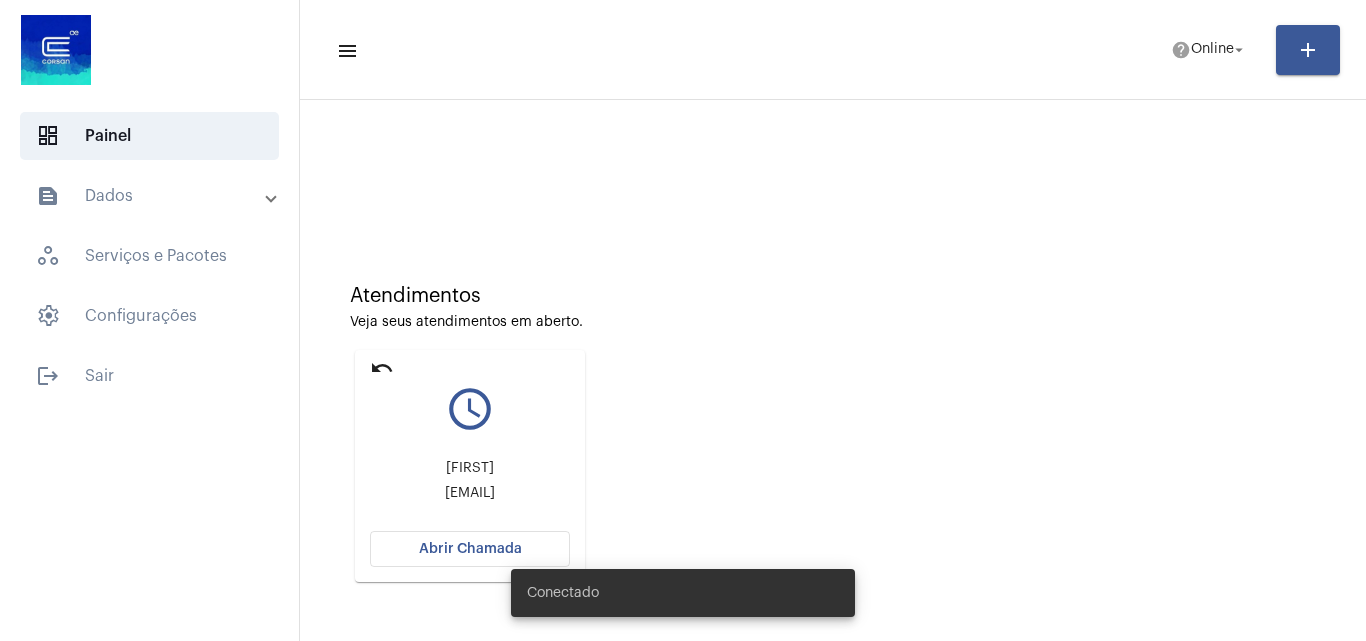 scroll, scrollTop: 0, scrollLeft: 0, axis: both 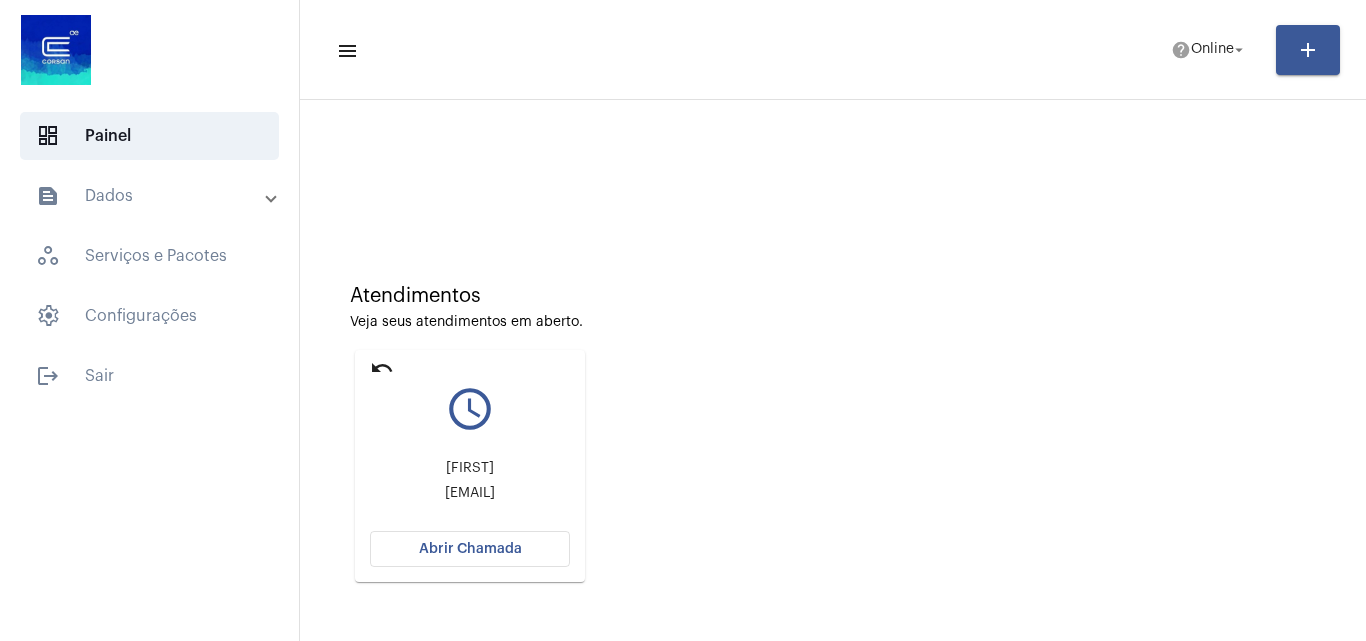 click on "Abrir Chamada" 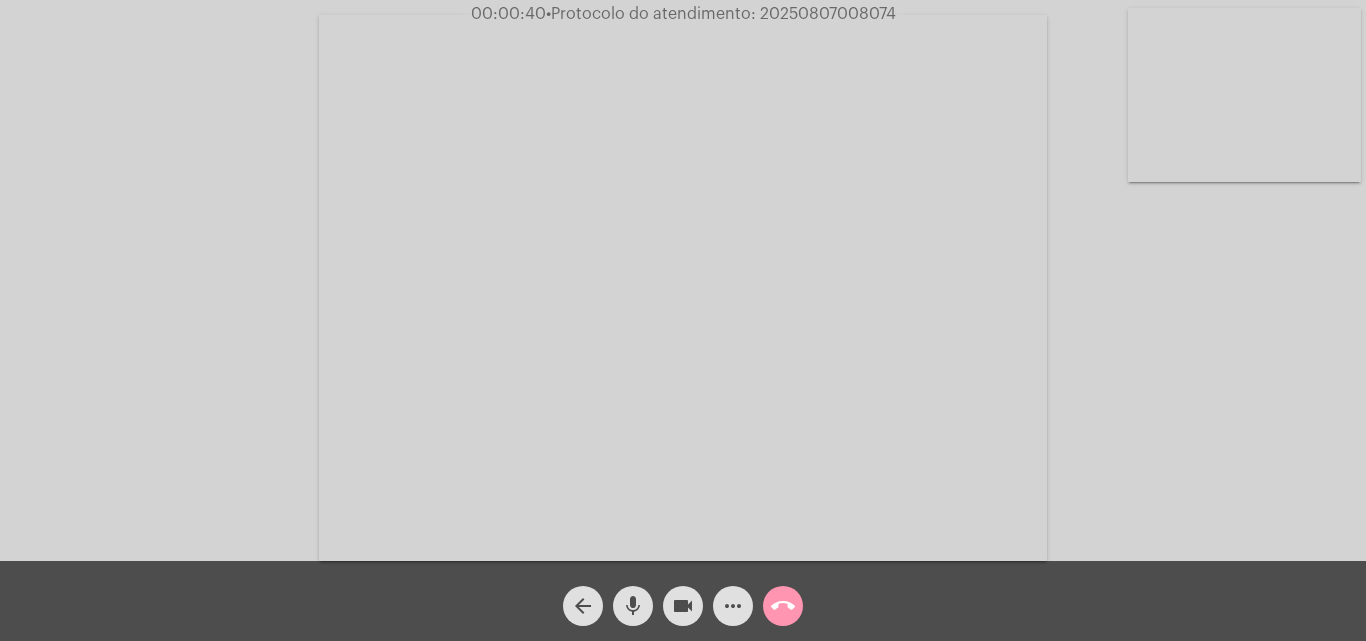 click at bounding box center [1244, 95] 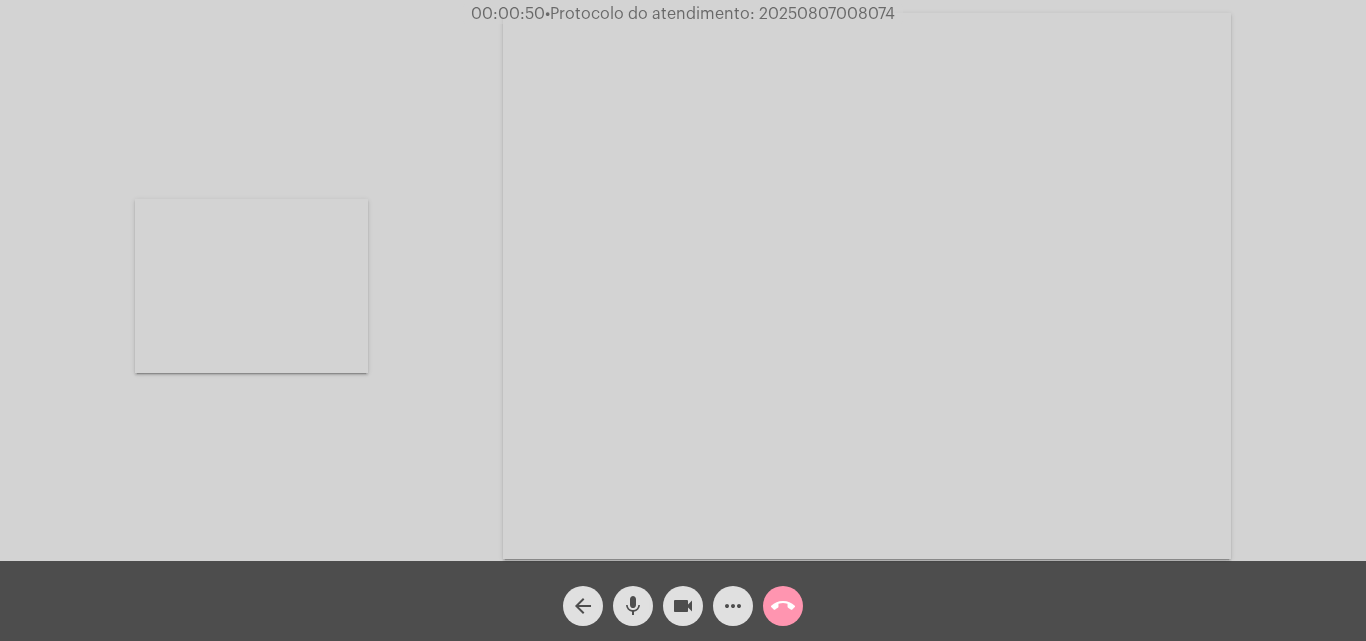 click at bounding box center (251, 286) 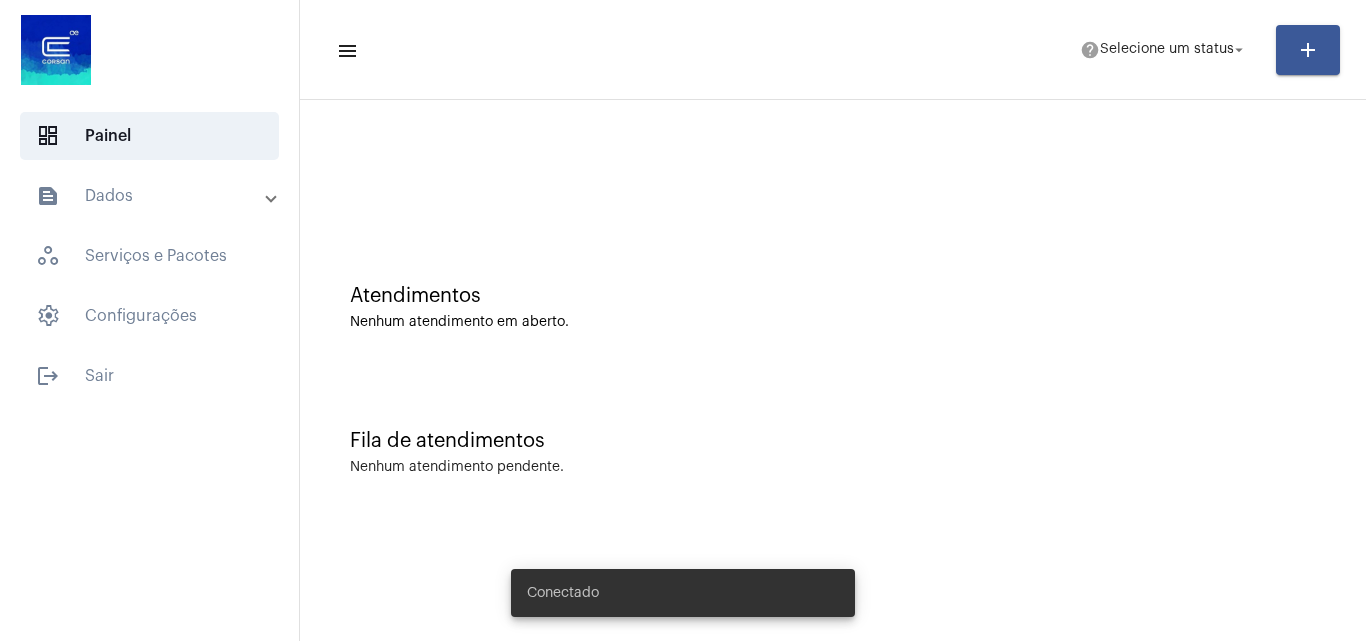 scroll, scrollTop: 0, scrollLeft: 0, axis: both 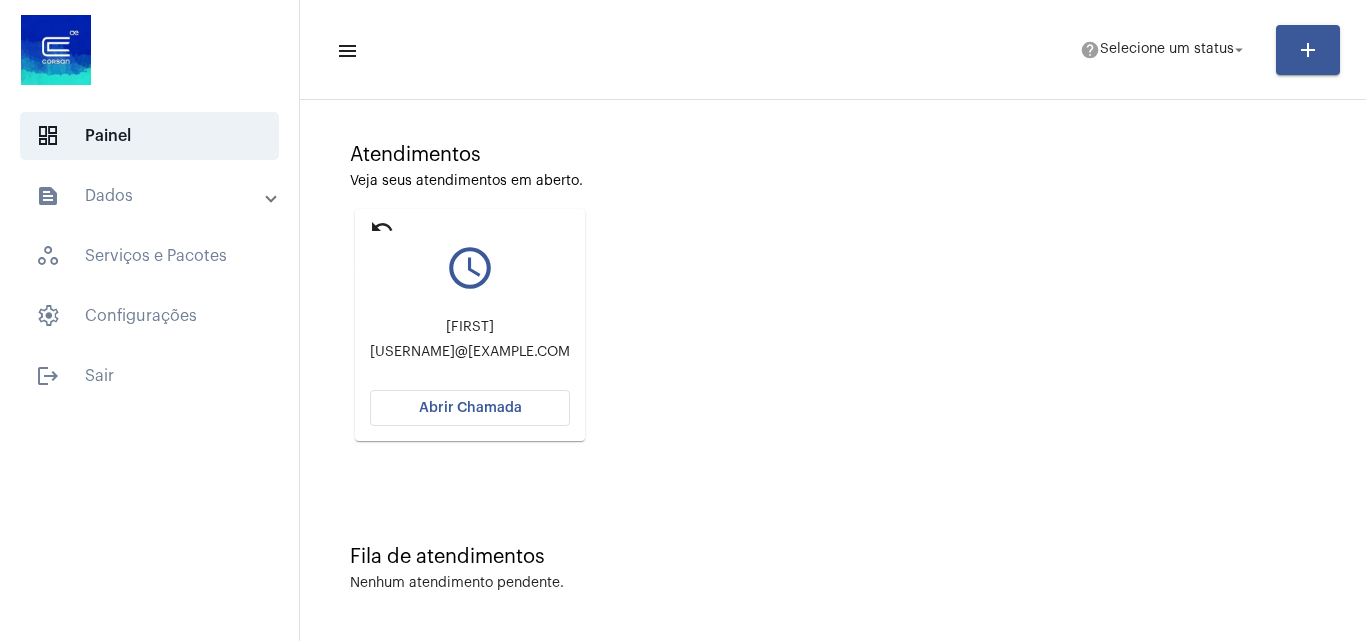 click on "undo" 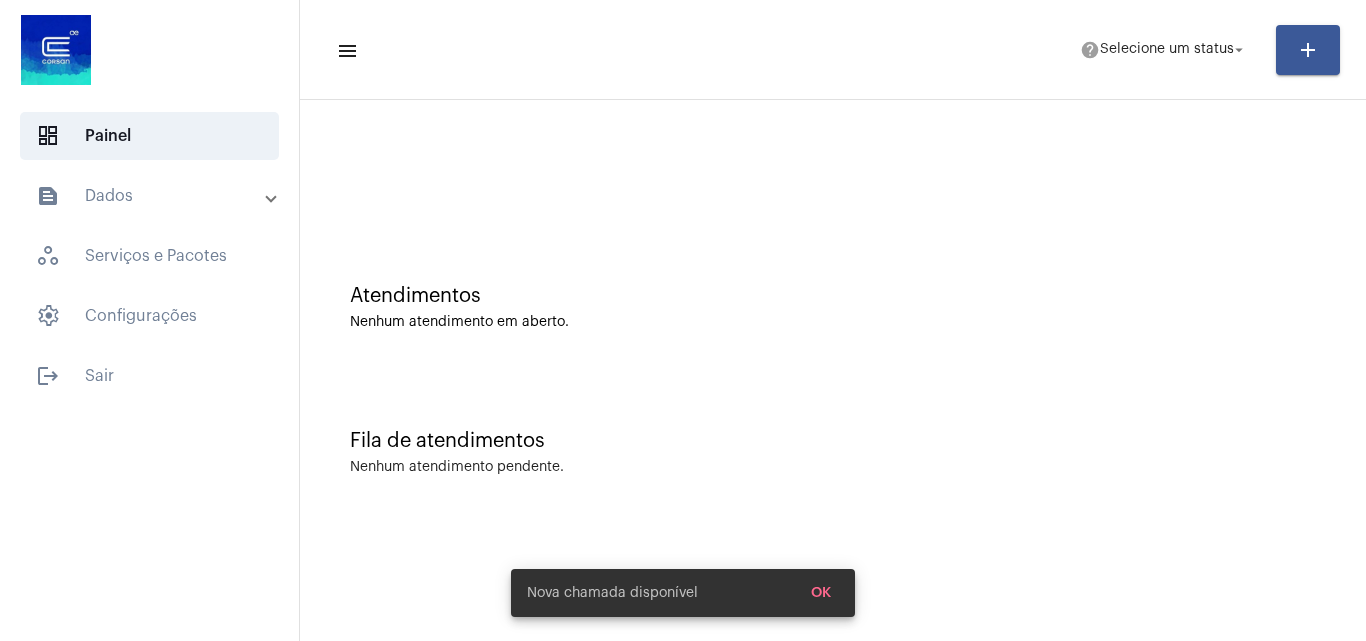 scroll, scrollTop: 0, scrollLeft: 0, axis: both 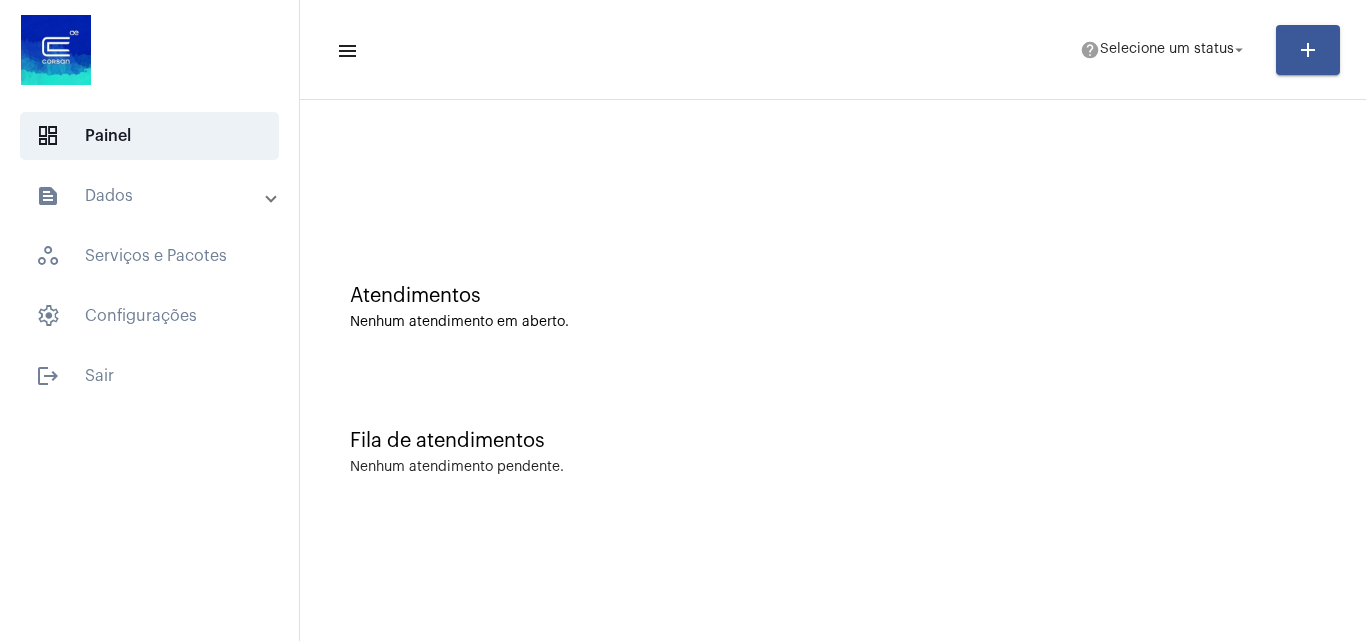 click on "menu  help  Selecione um status arrow_drop_down add" 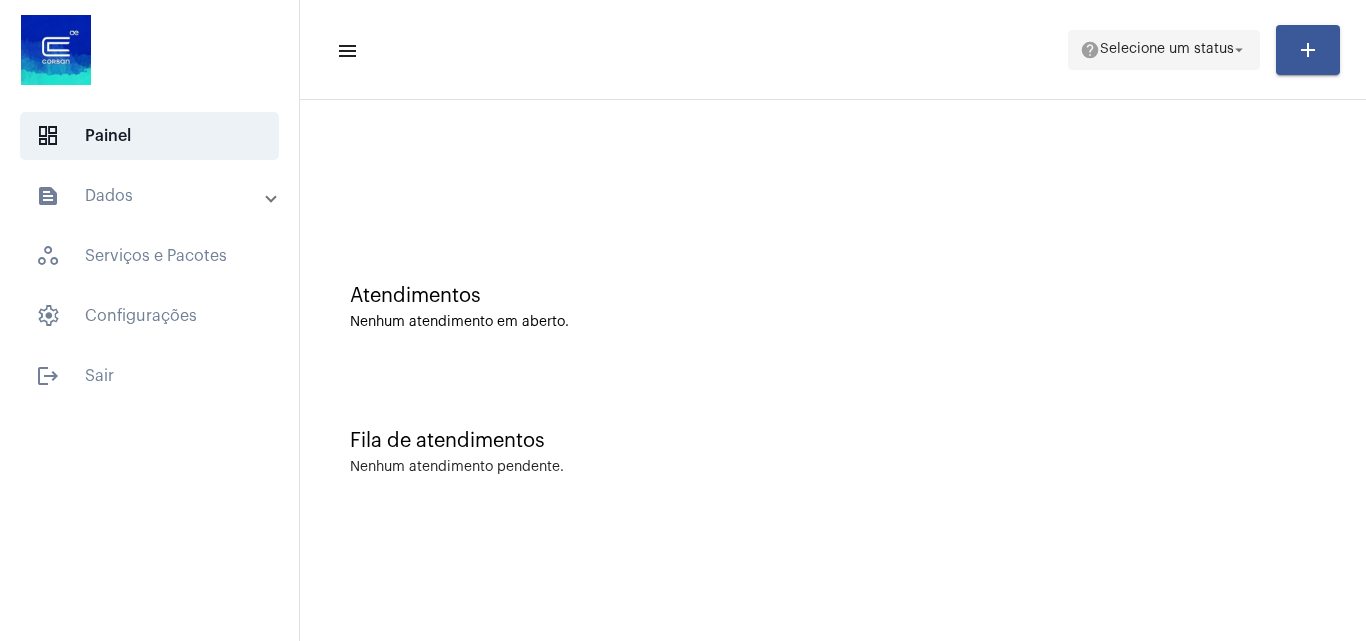 click on "Selecione um status" 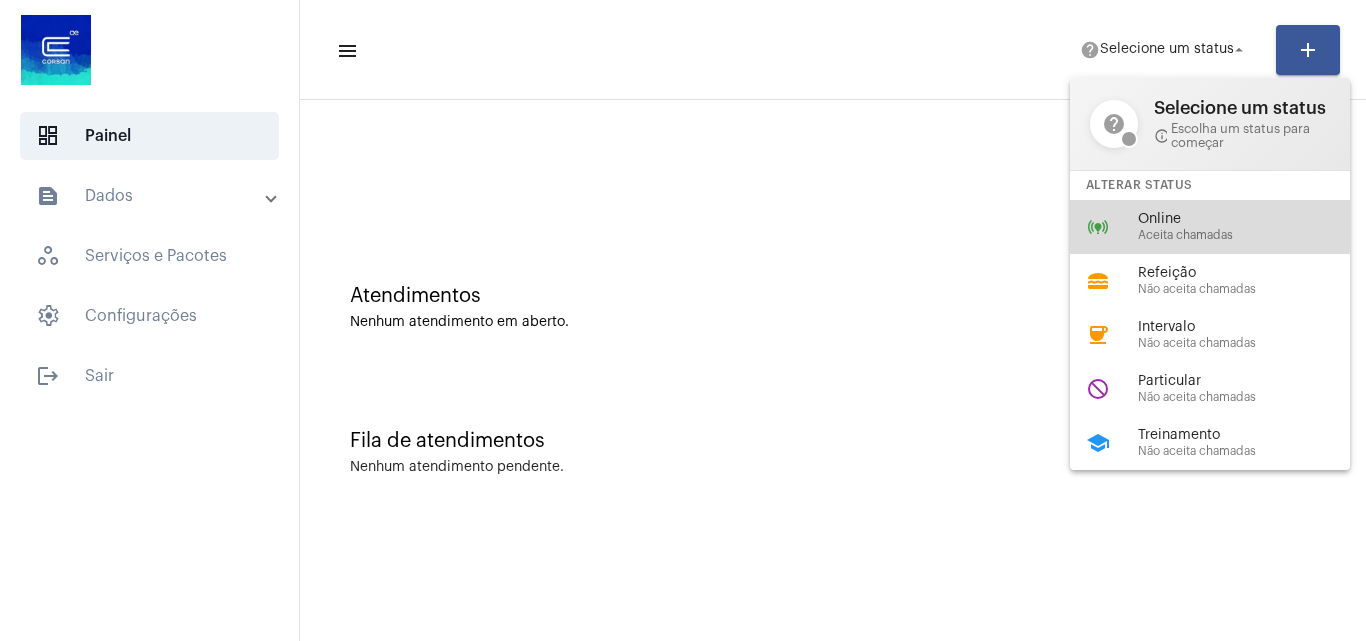 click on "Online" at bounding box center [1252, 219] 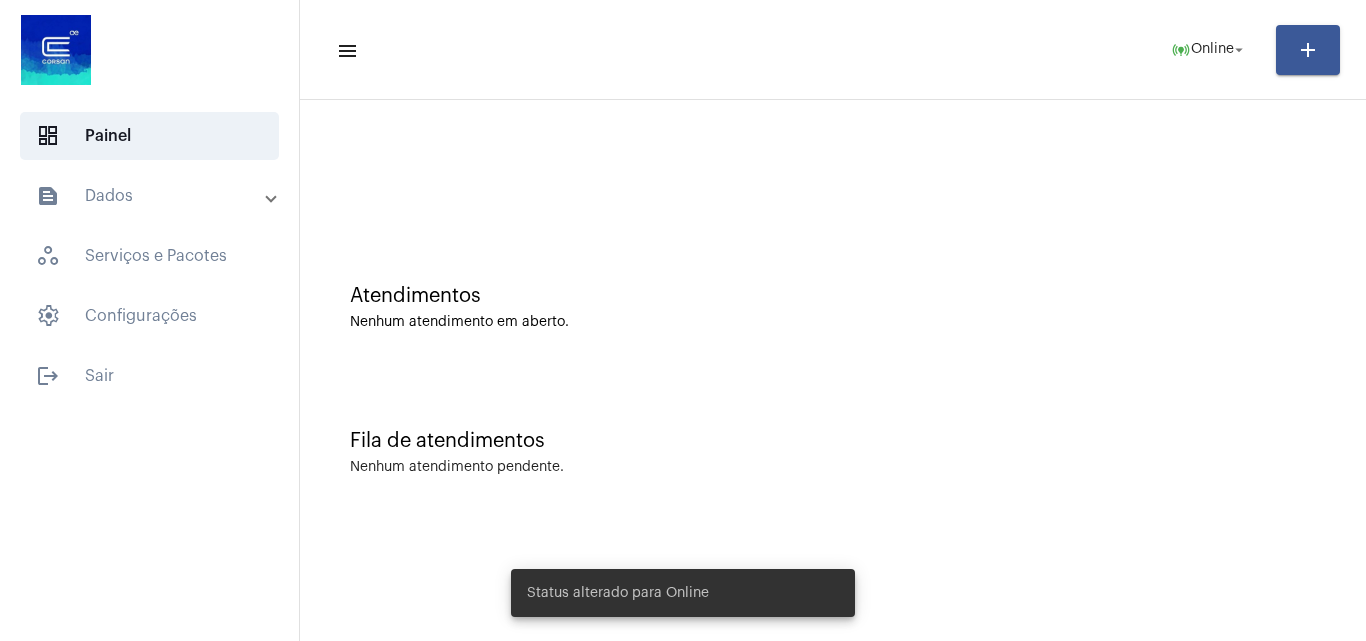 click on "text_snippet_outlined  Dados" at bounding box center (151, 196) 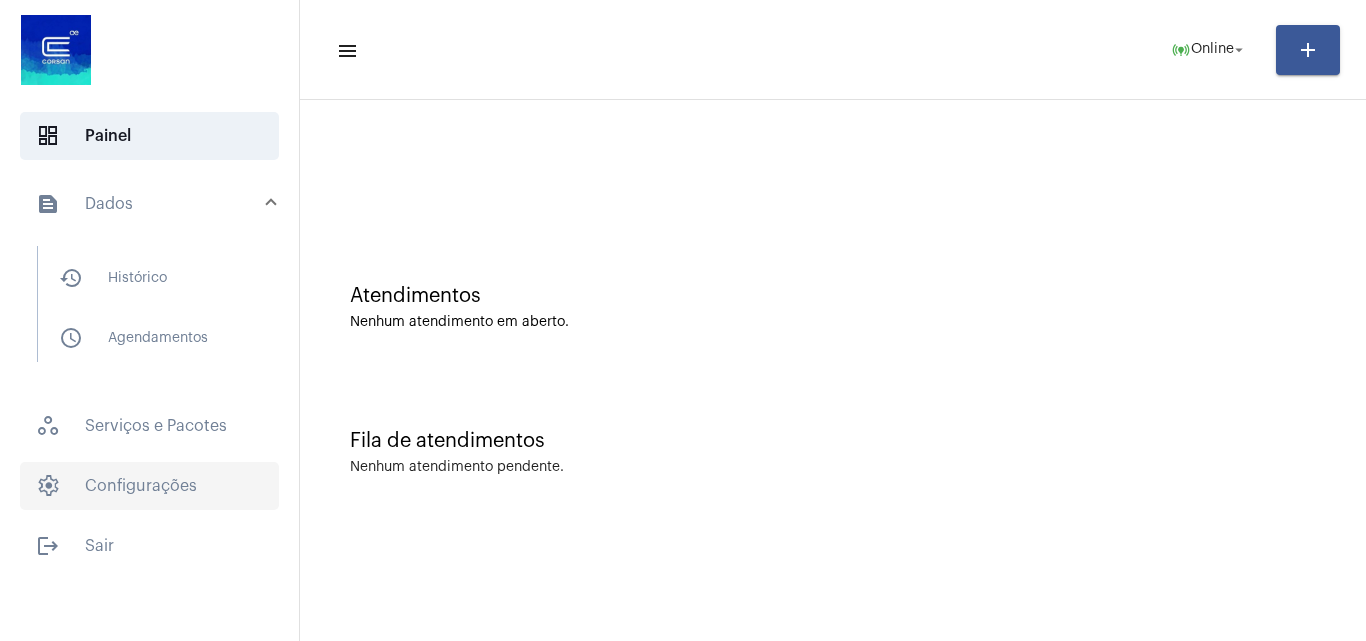 click on "settings   Configurações" 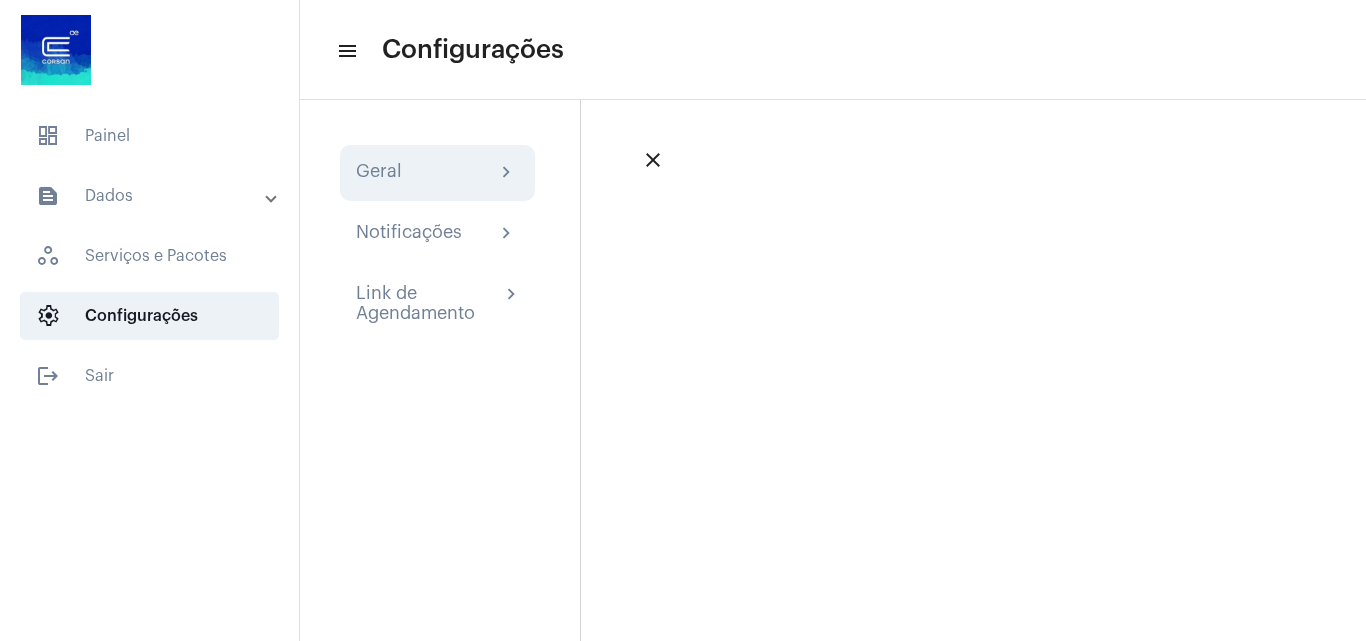 click on "Geral chevron_right" 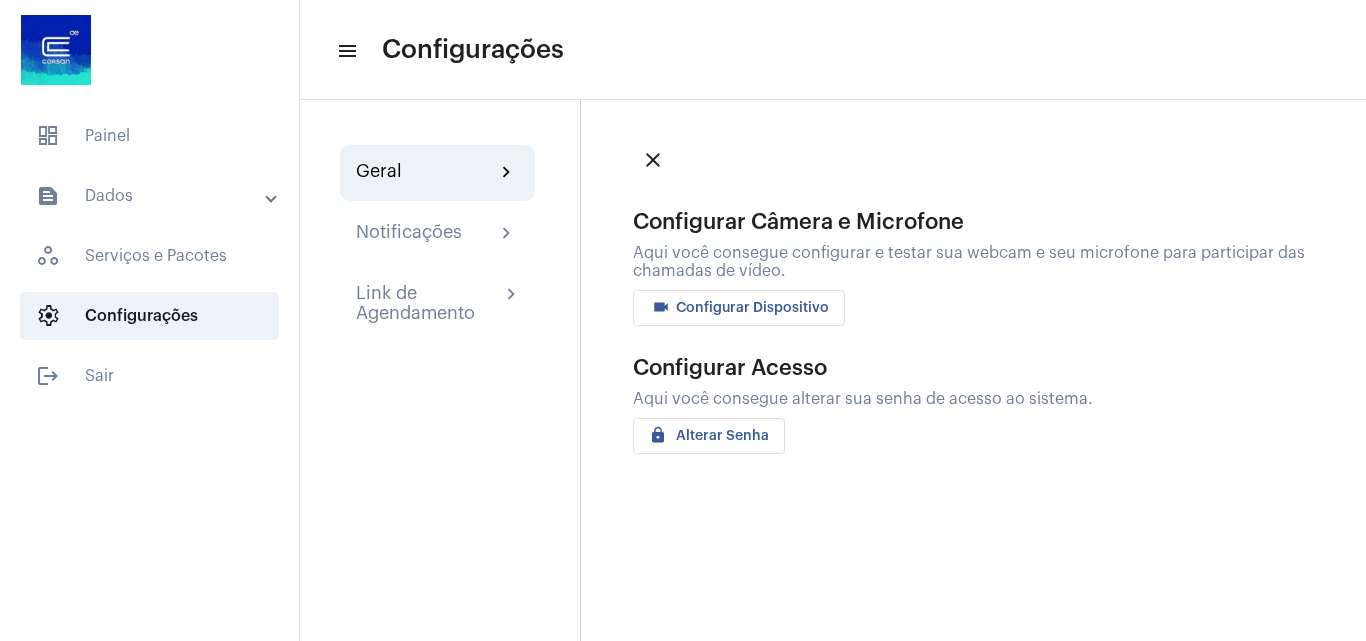 click on "Configurar Câmera e Microfone  Aqui você consegue configurar e testar sua webcam e seu microfone para participar das chamadas de vídeo.  videocam Configurar Dispositivo" 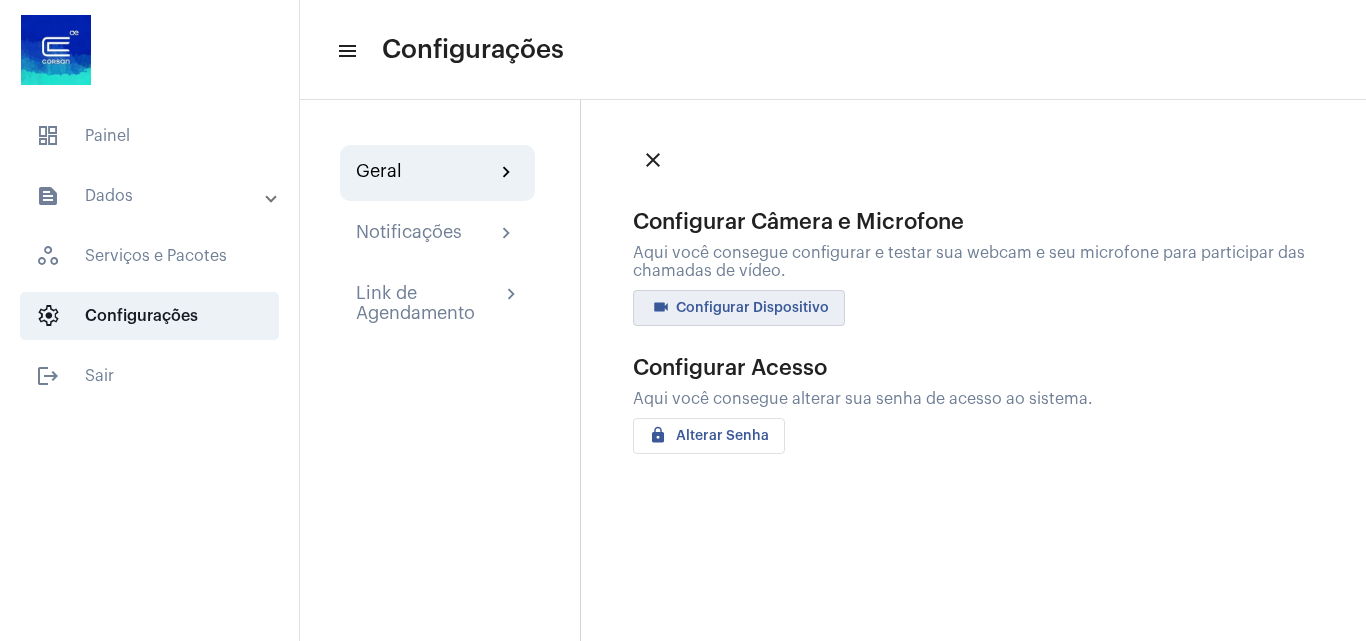 click on "videocam Configurar Dispositivo" 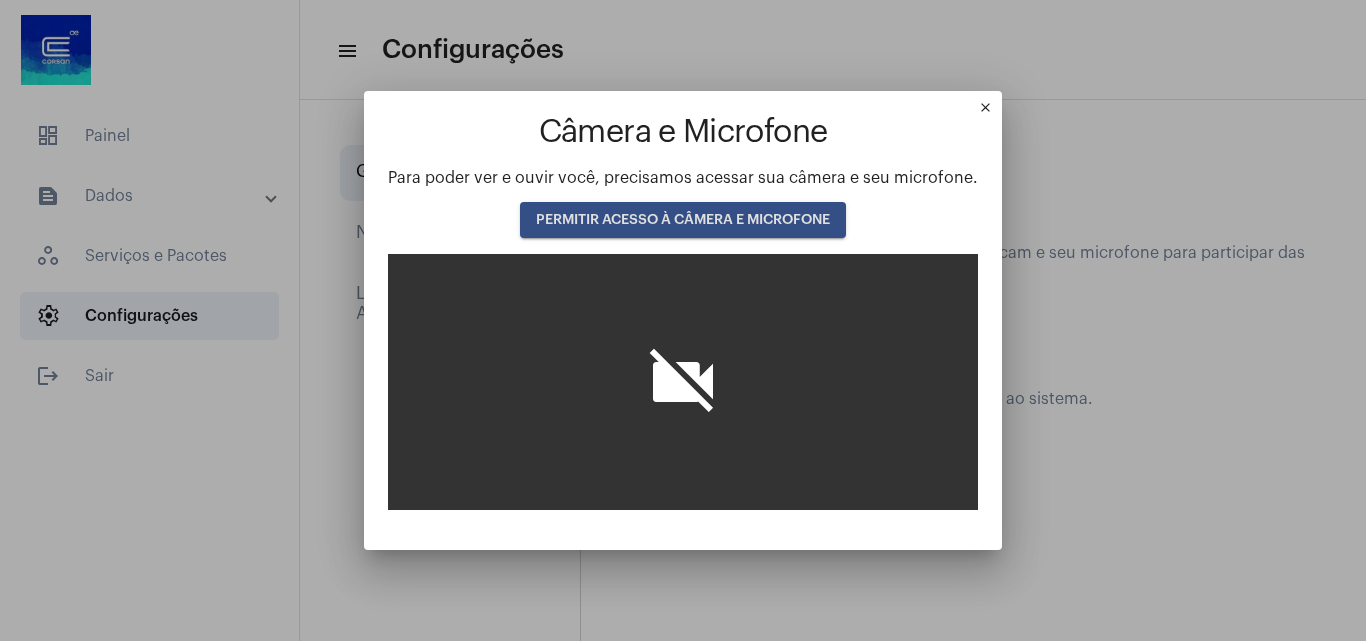 click on "PERMITIR ACESSO À CÂMERA E MICROFONE" at bounding box center [683, 220] 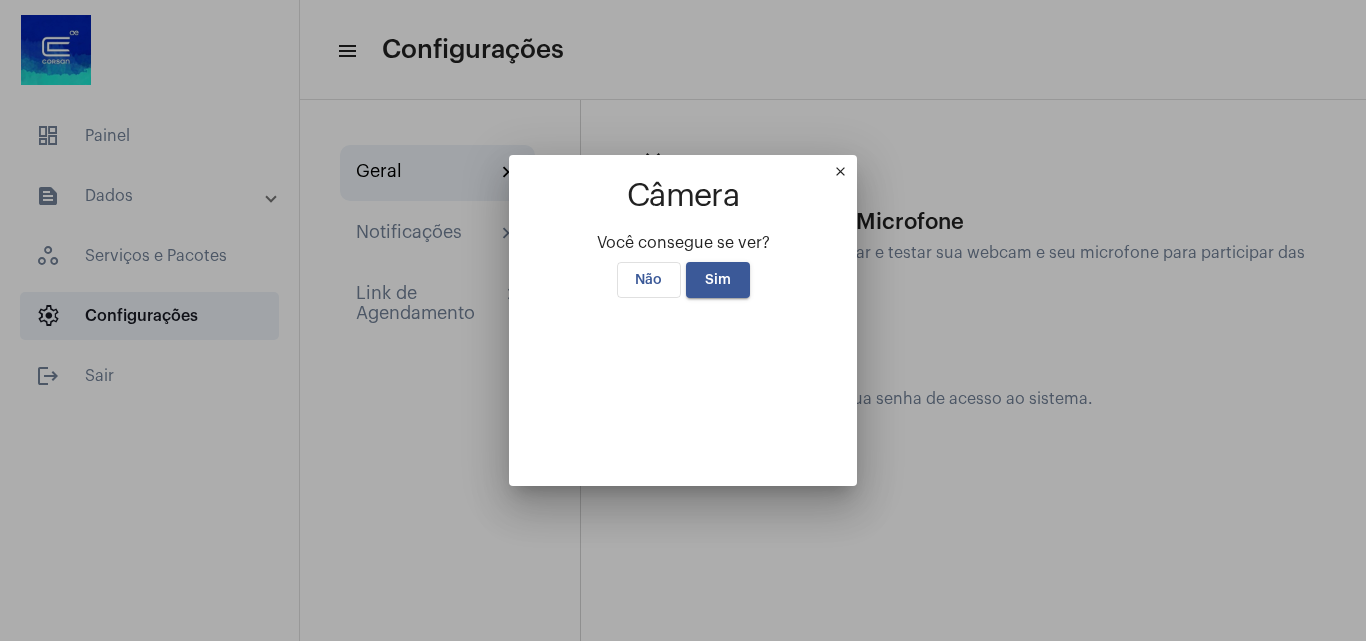 click on "Câmera" at bounding box center [683, 196] 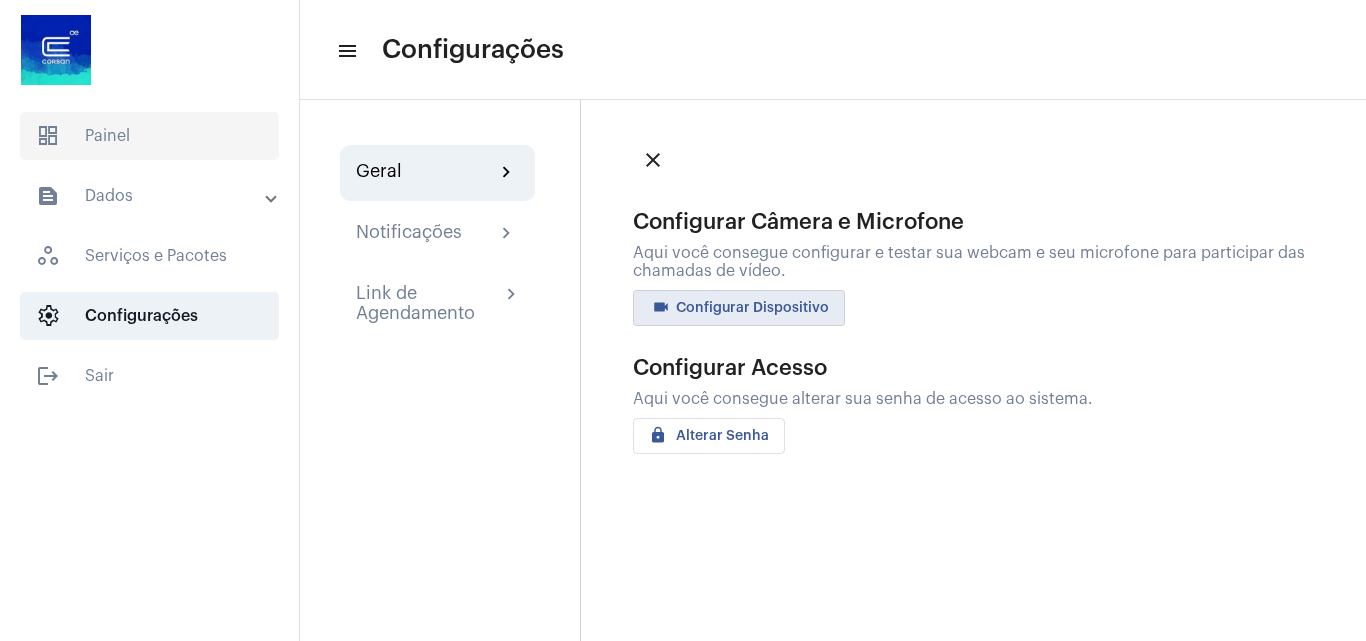 click on "dashboard   Painel" 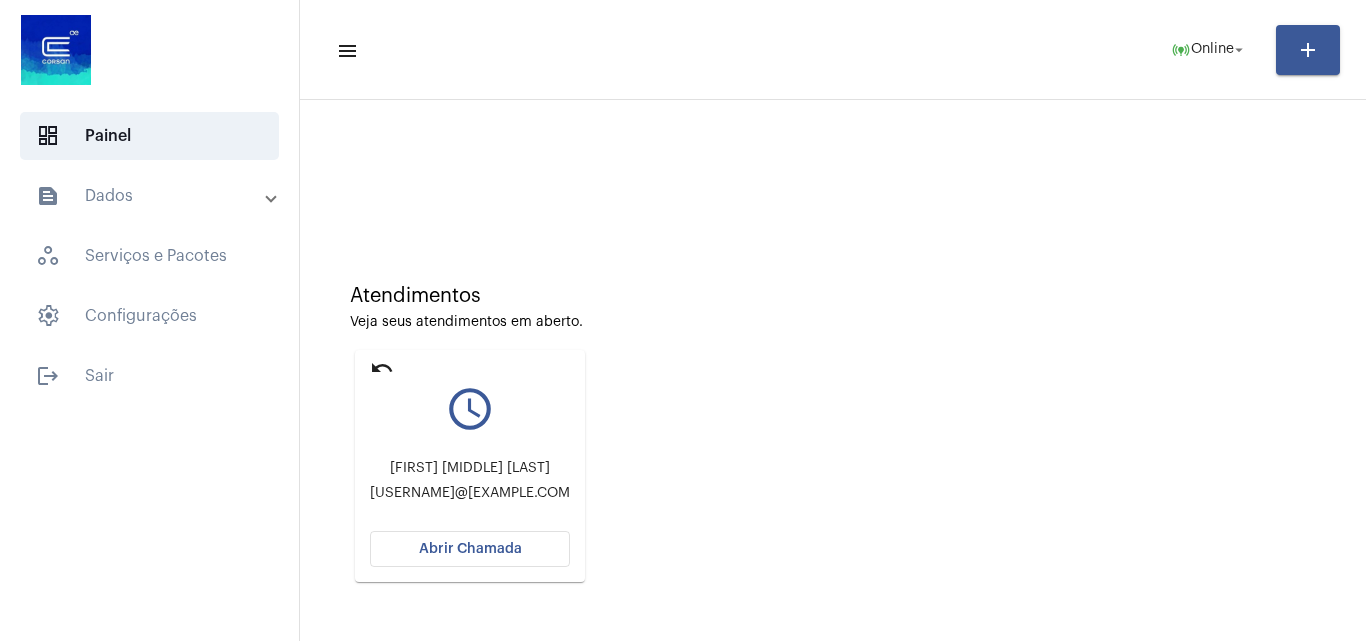 click on "Abrir Chamada" 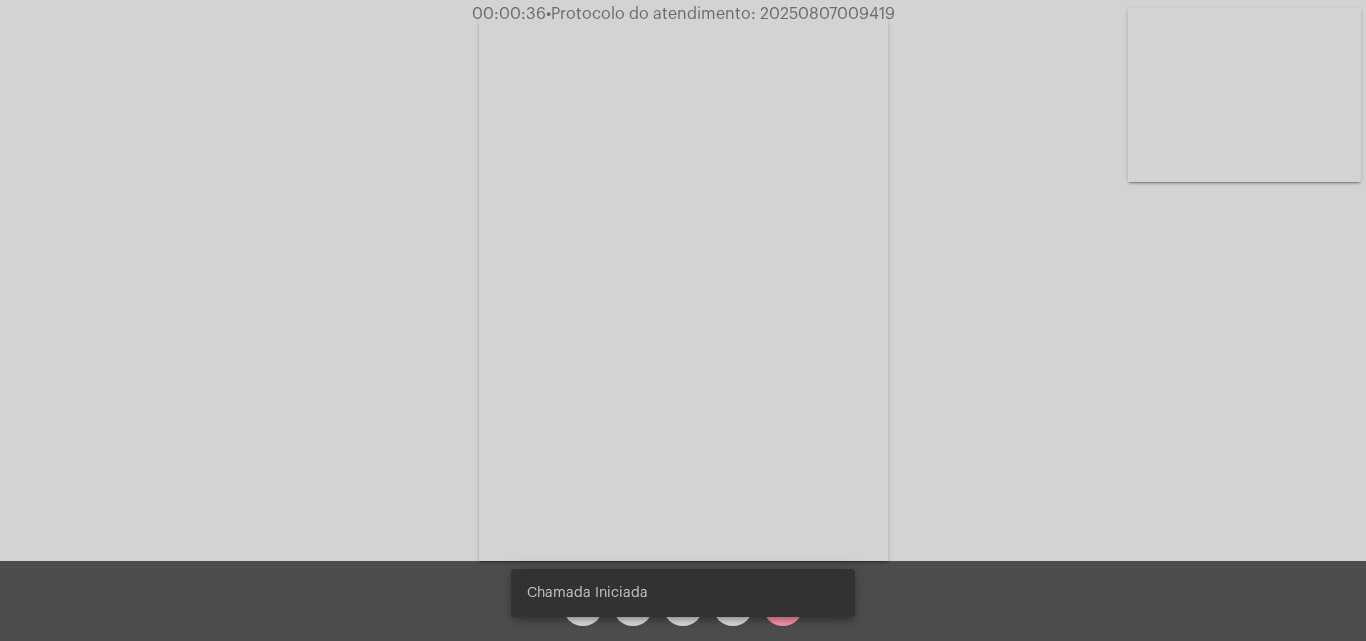 click on "Acessando Câmera e Microfone..." 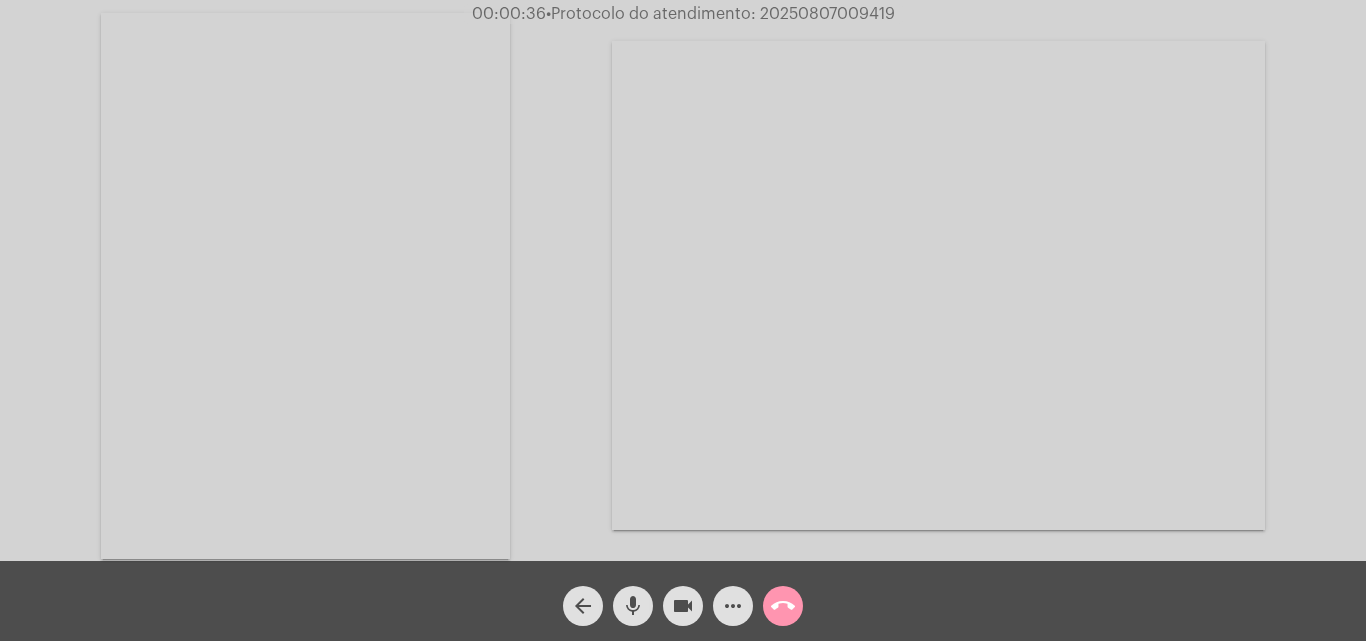 click at bounding box center [305, 286] 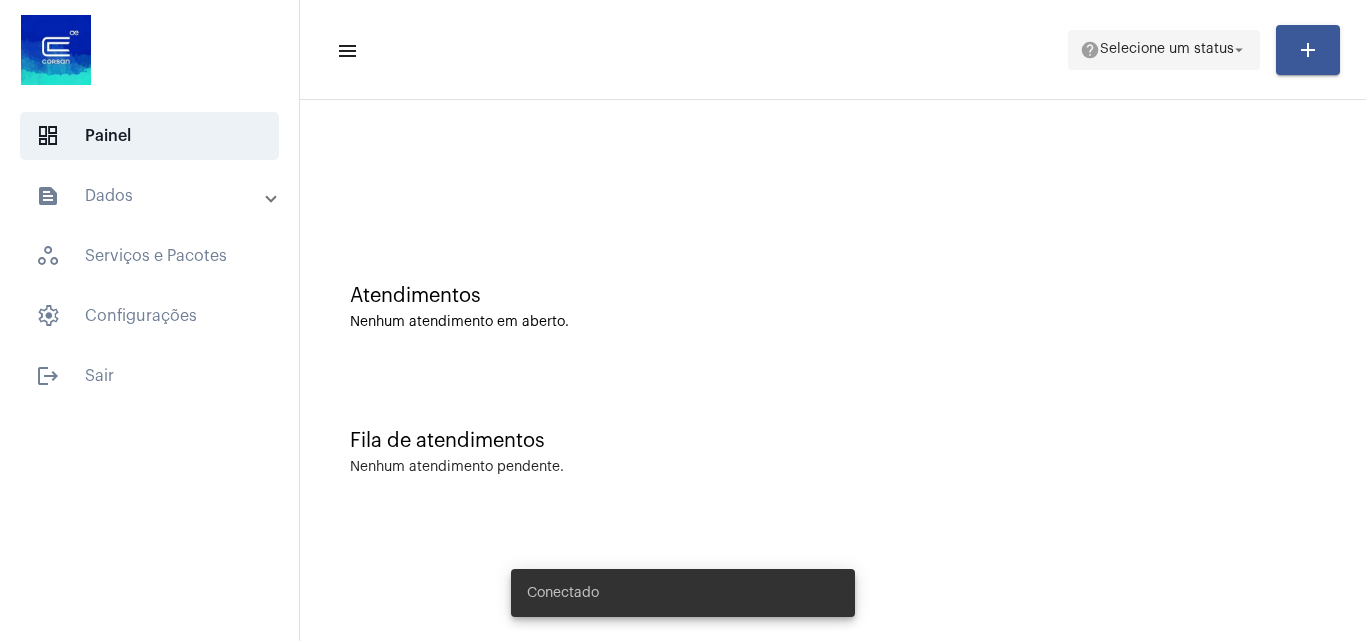 scroll, scrollTop: 0, scrollLeft: 0, axis: both 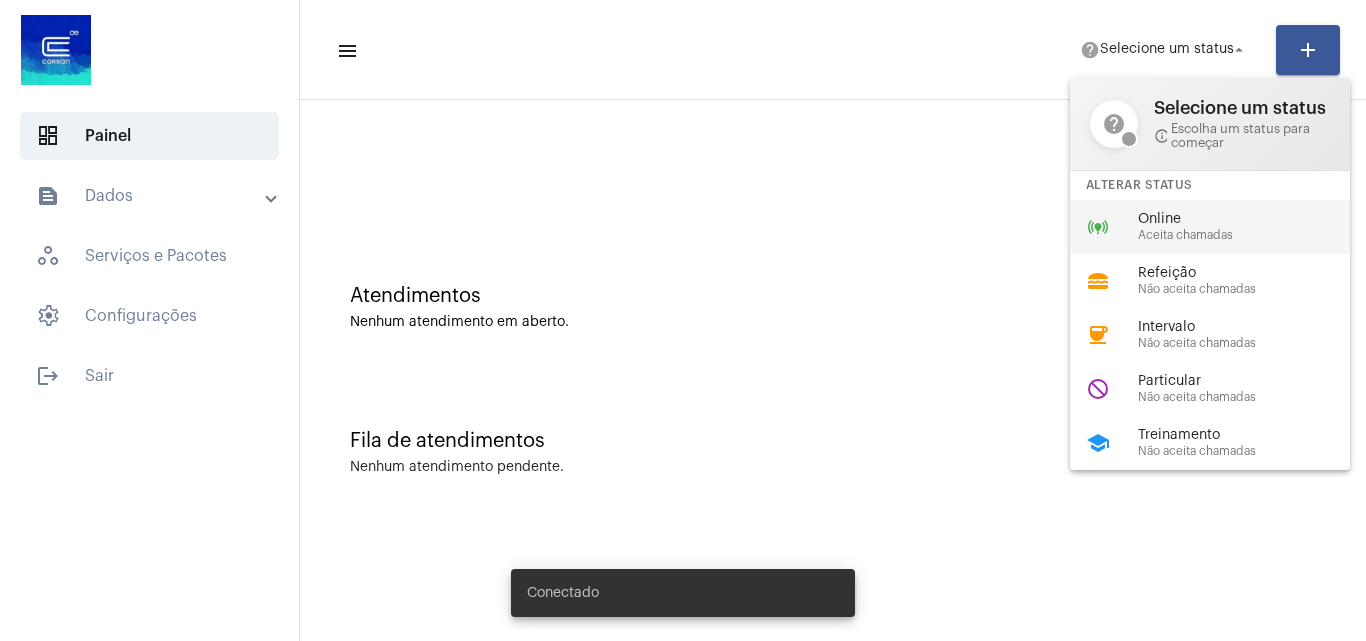 click on "Online" at bounding box center (1252, 219) 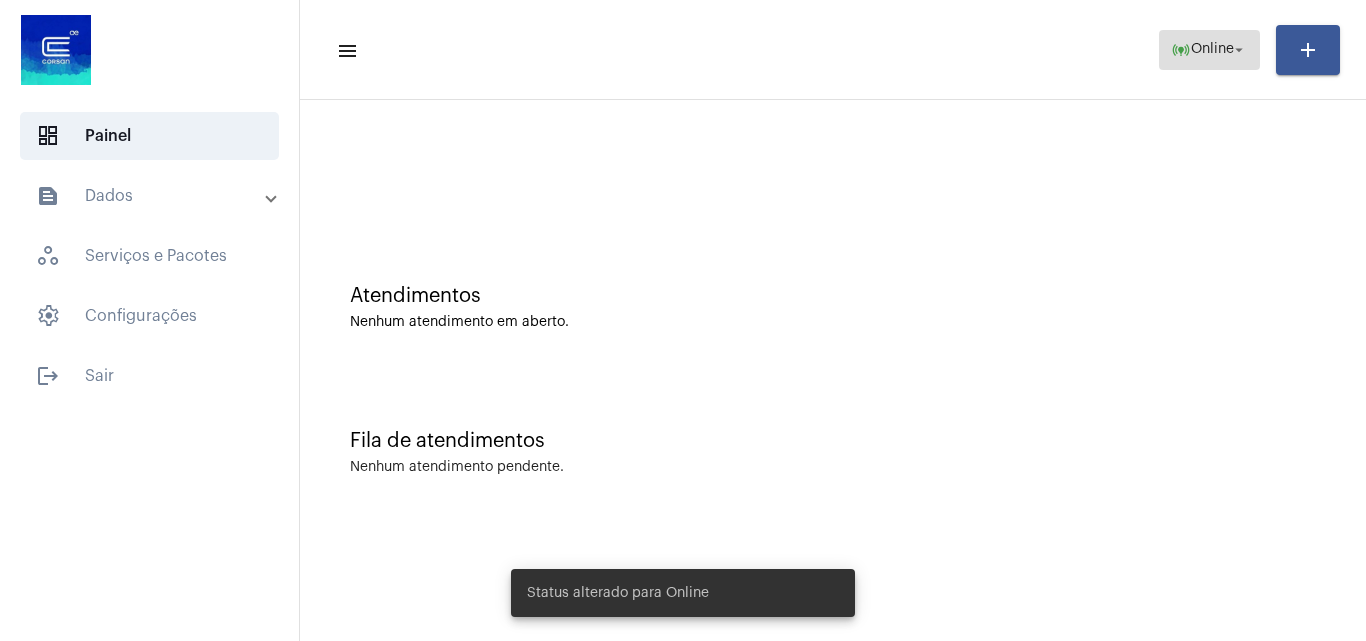 click on "Online" 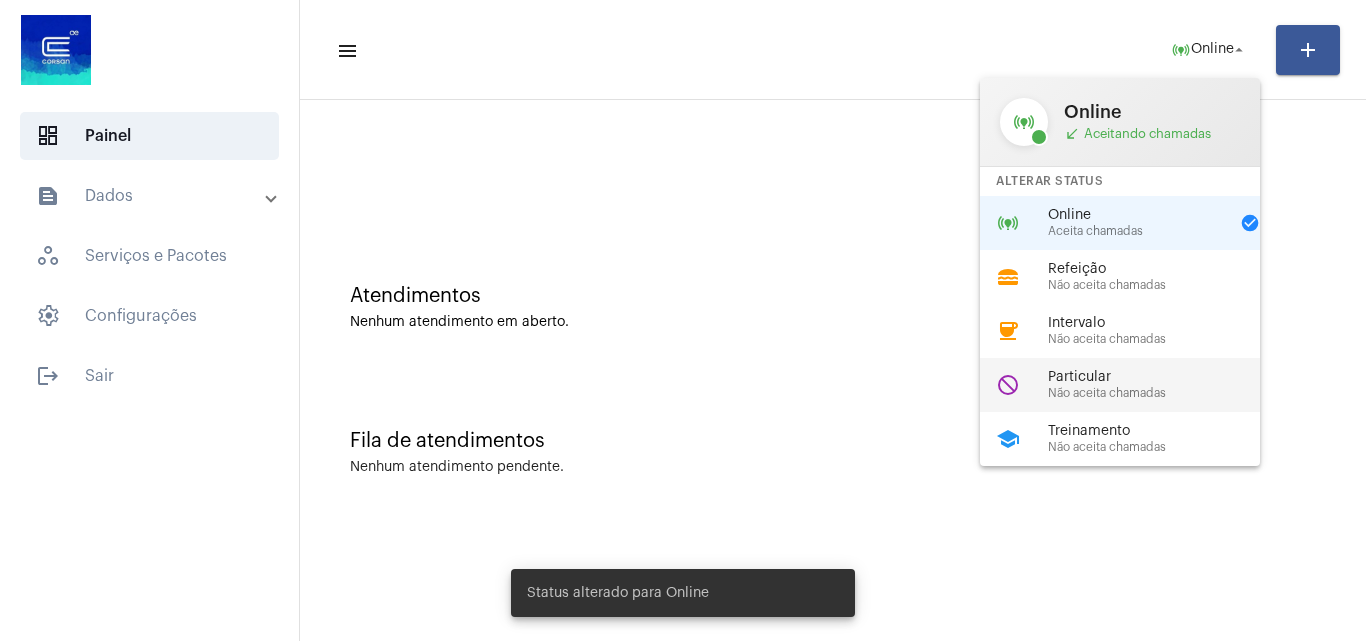 click on "Particular" at bounding box center [1162, 377] 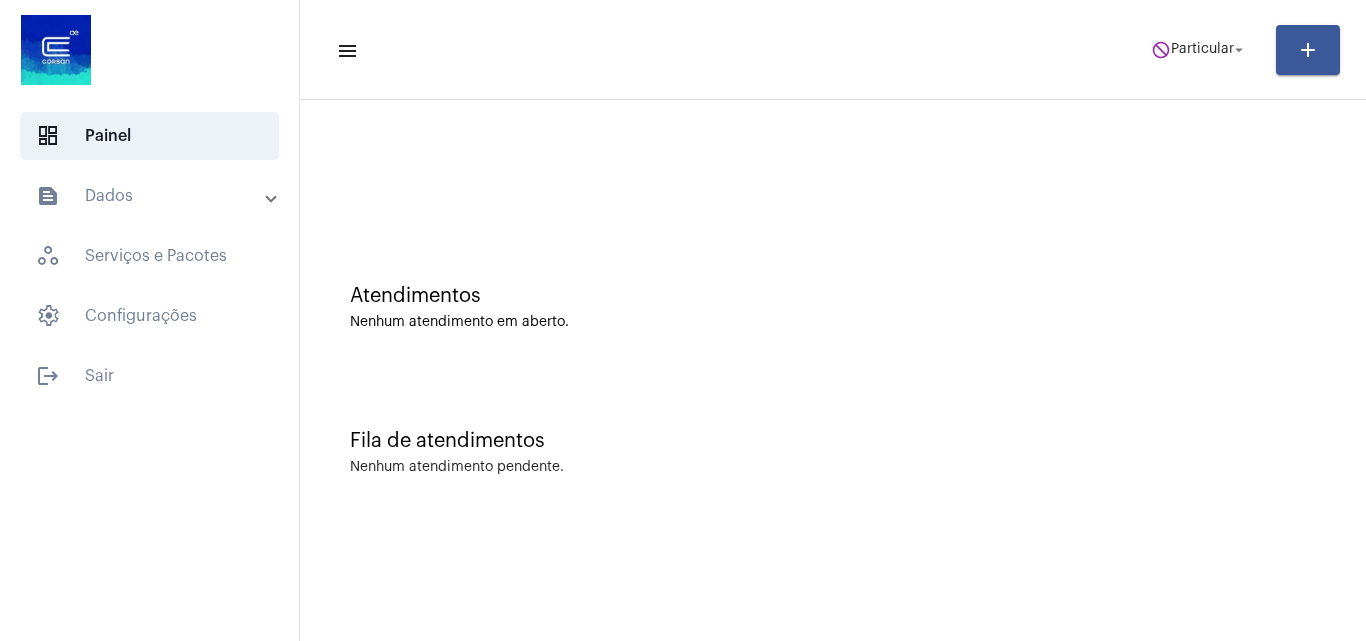 click on "menu  do_not_disturb  Particular arrow_drop_down add" 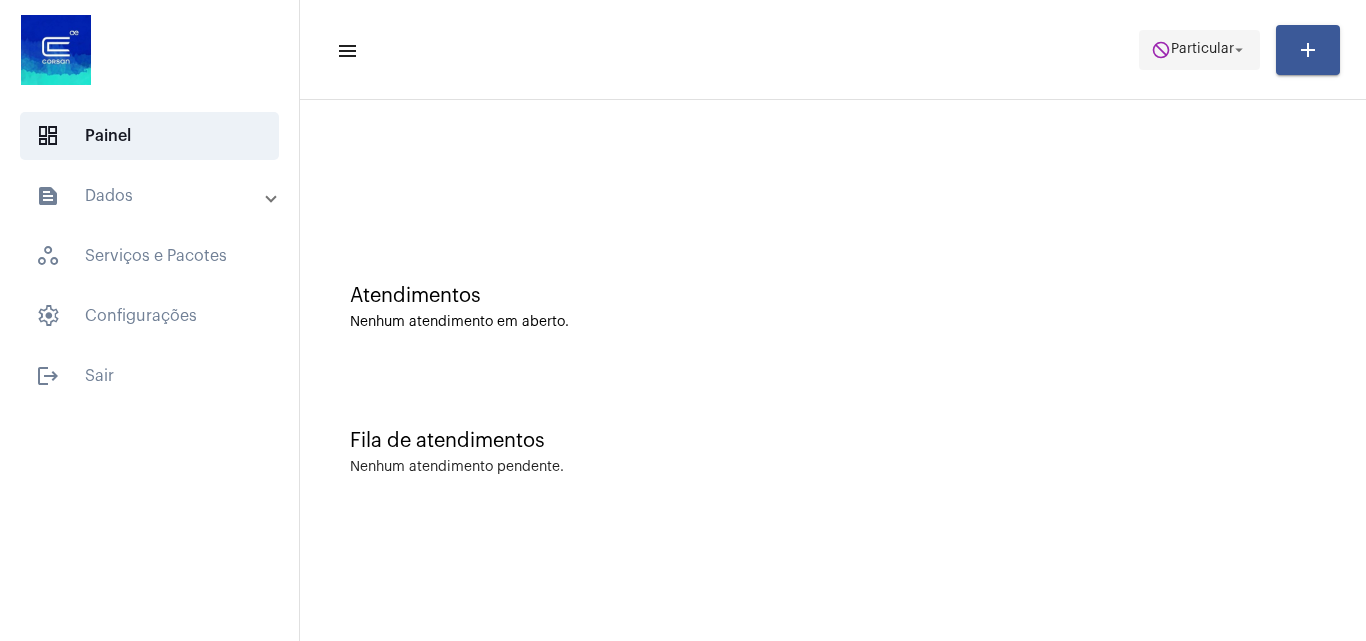 click on "do_not_disturb  Particular arrow_drop_down" 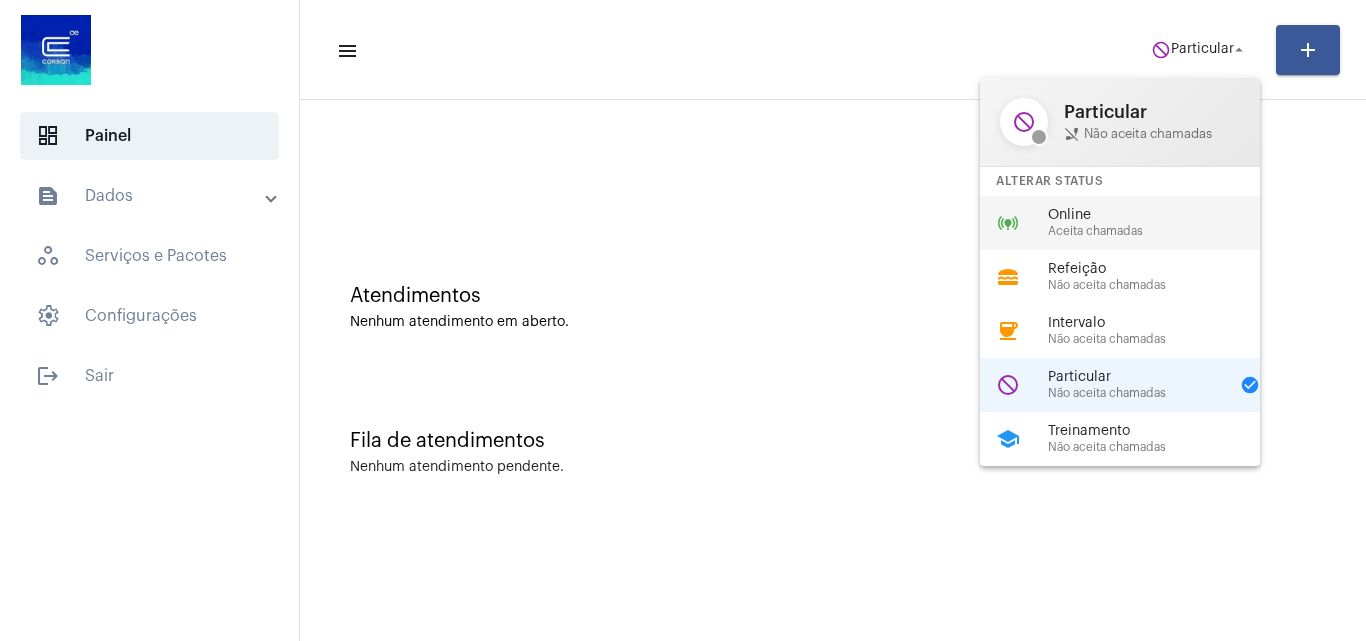 click on "online_prediction  Online Aceita chamadas" at bounding box center [1136, 223] 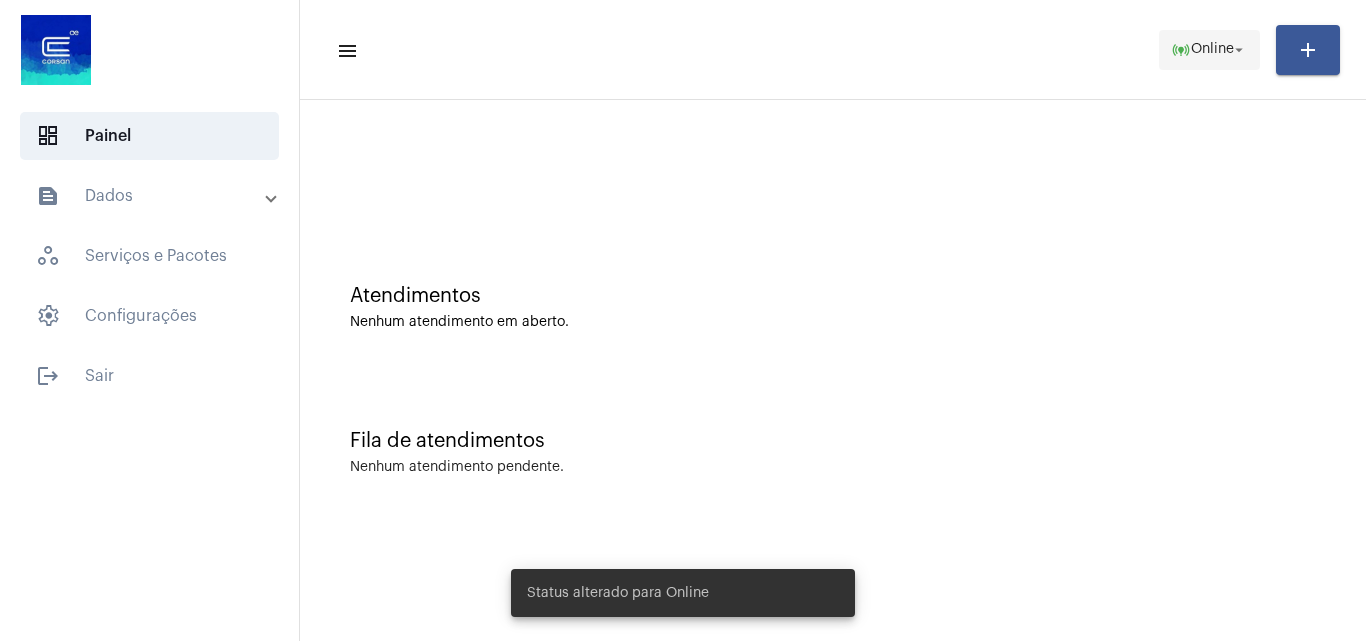 click on "online_prediction  Online arrow_drop_down" 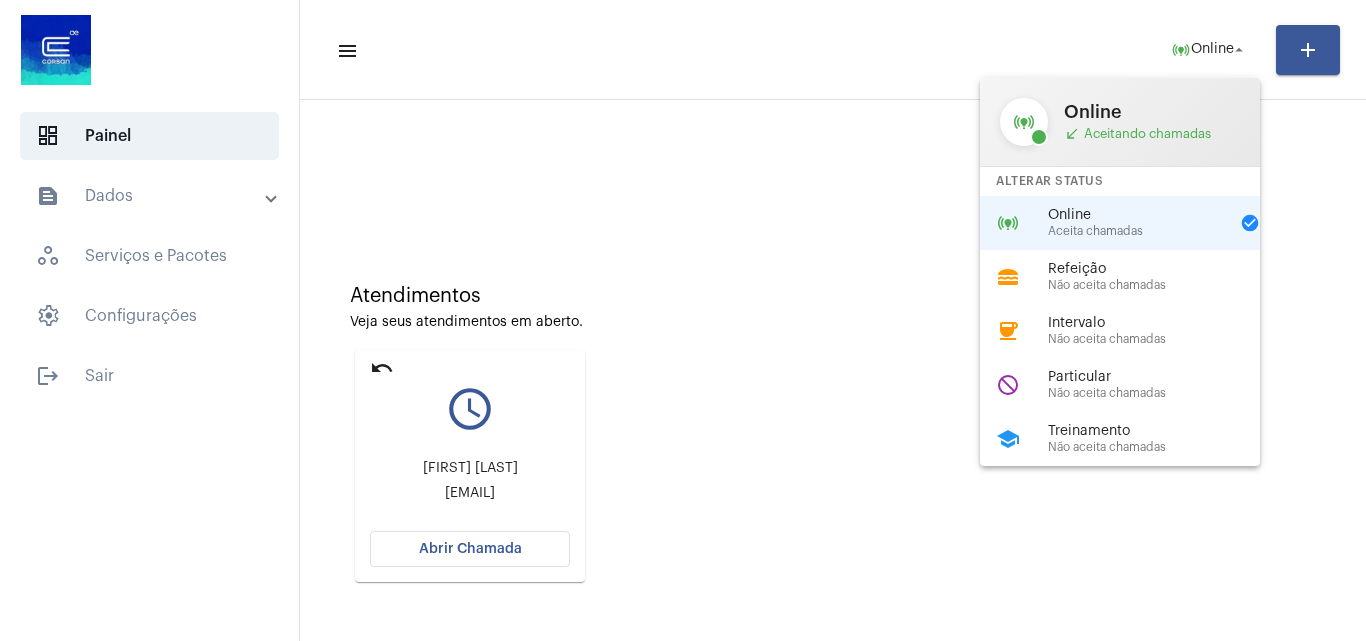 click at bounding box center (683, 320) 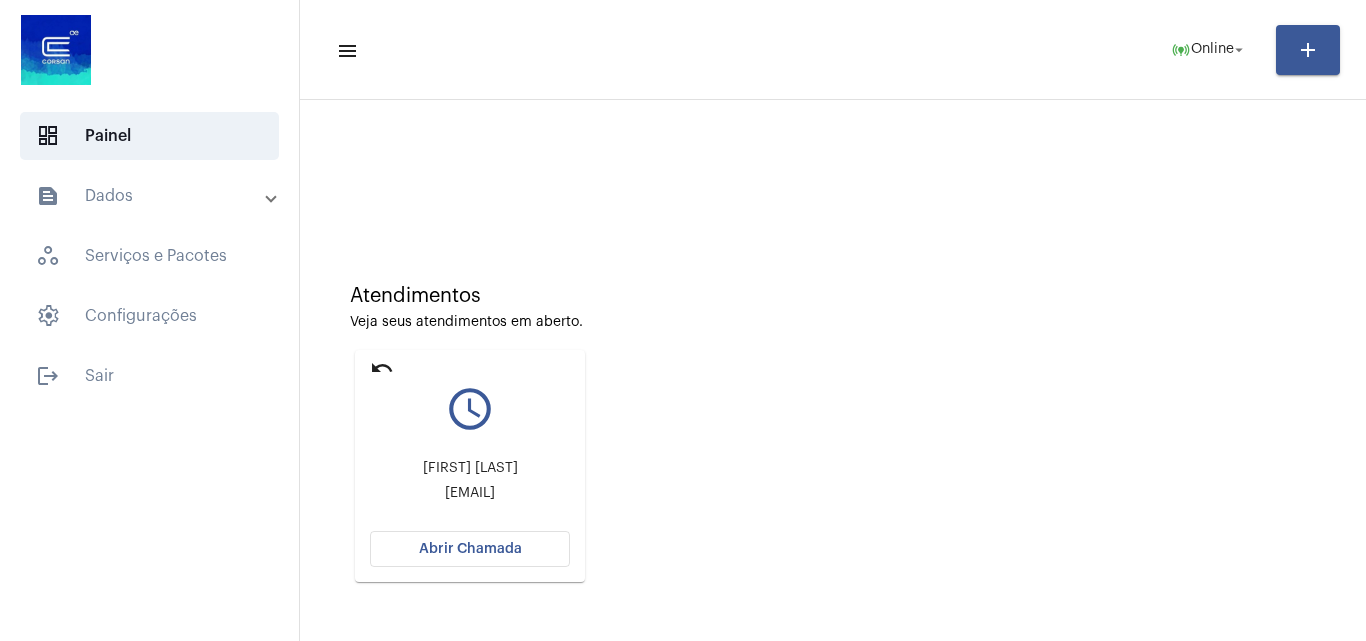 click on "Abrir Chamada" 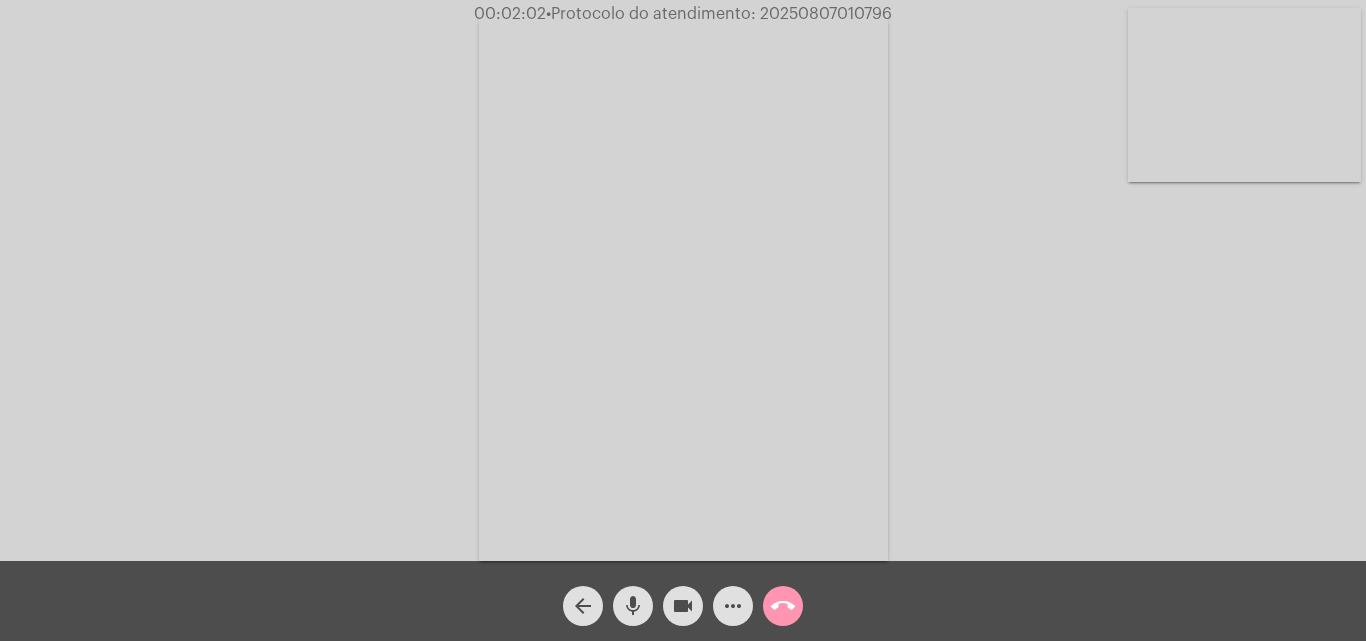 click on "mic" 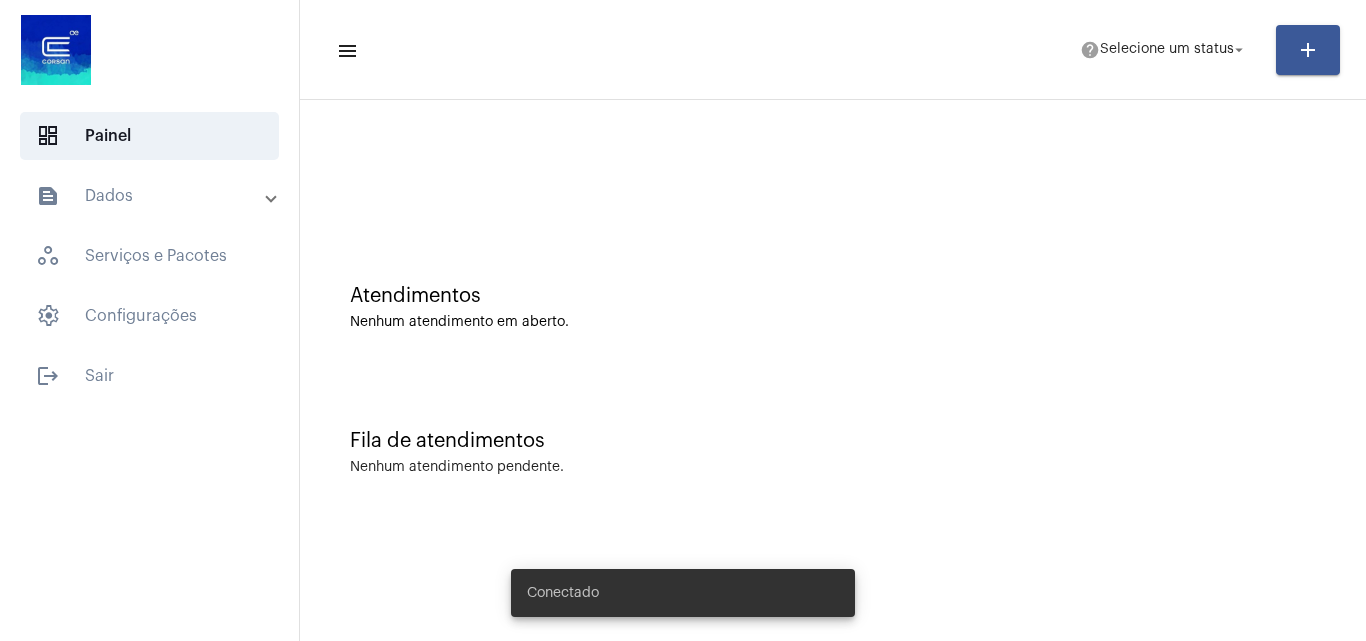 scroll, scrollTop: 0, scrollLeft: 0, axis: both 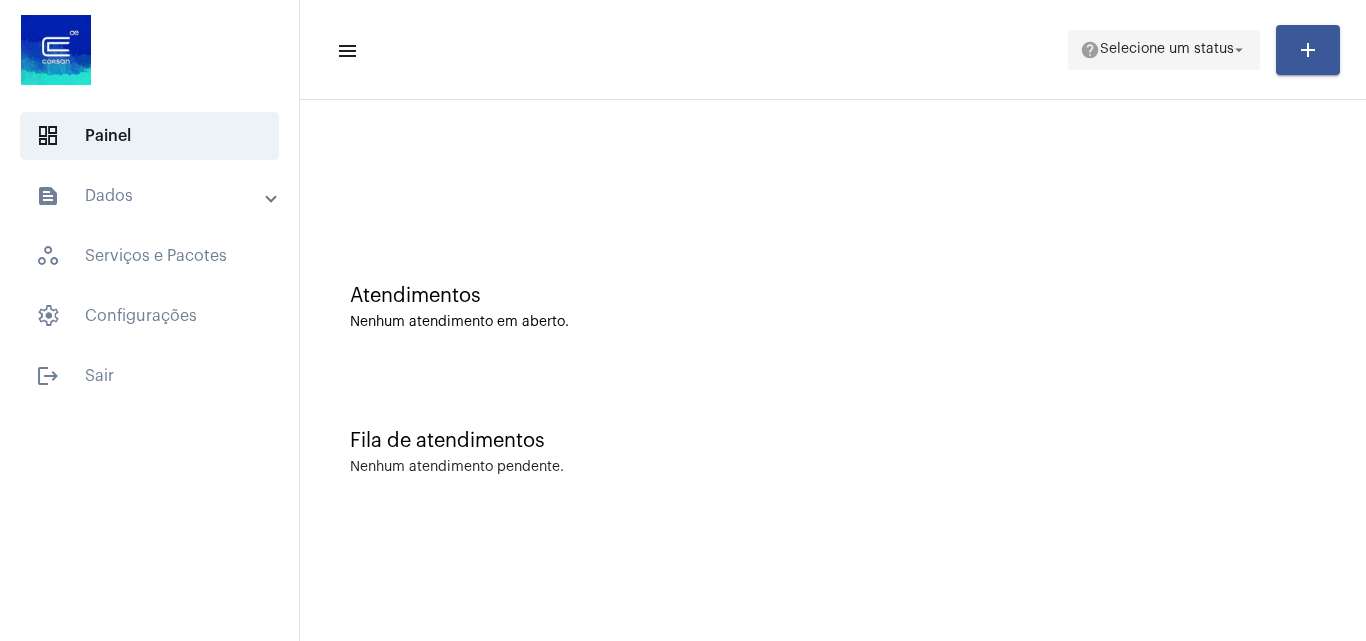 click on "Selecione um status" 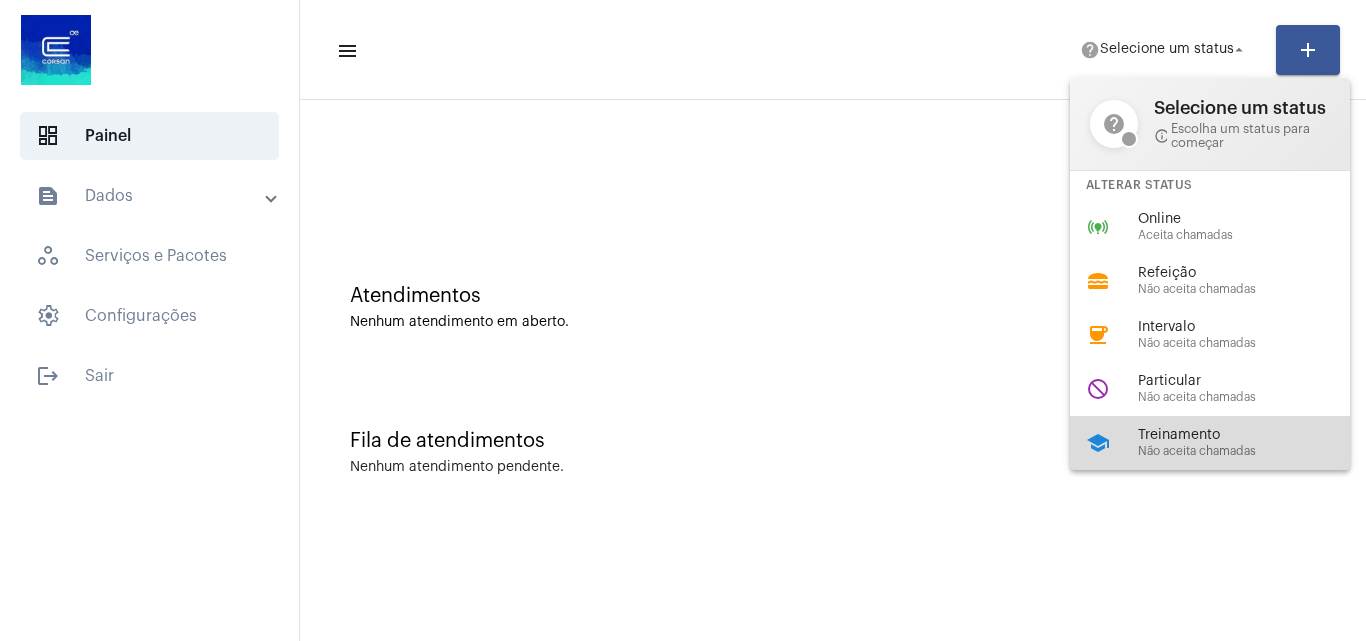 click on "Não aceita chamadas" at bounding box center [1252, 451] 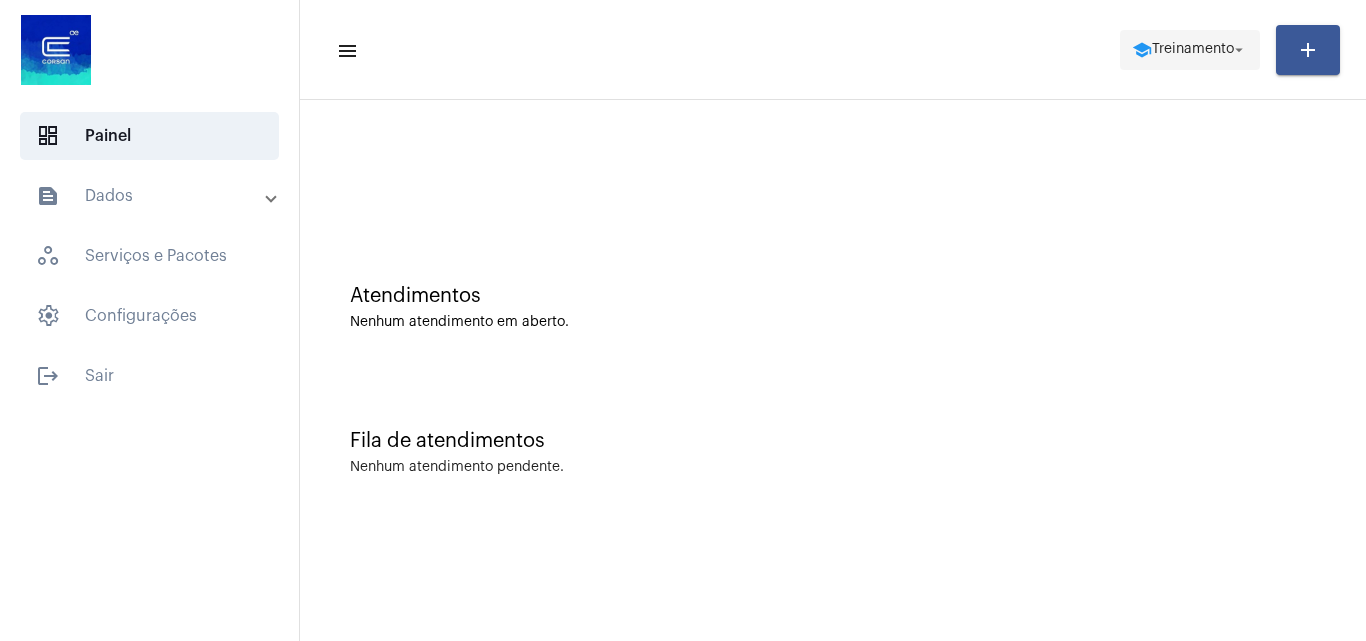 click on "arrow_drop_down" 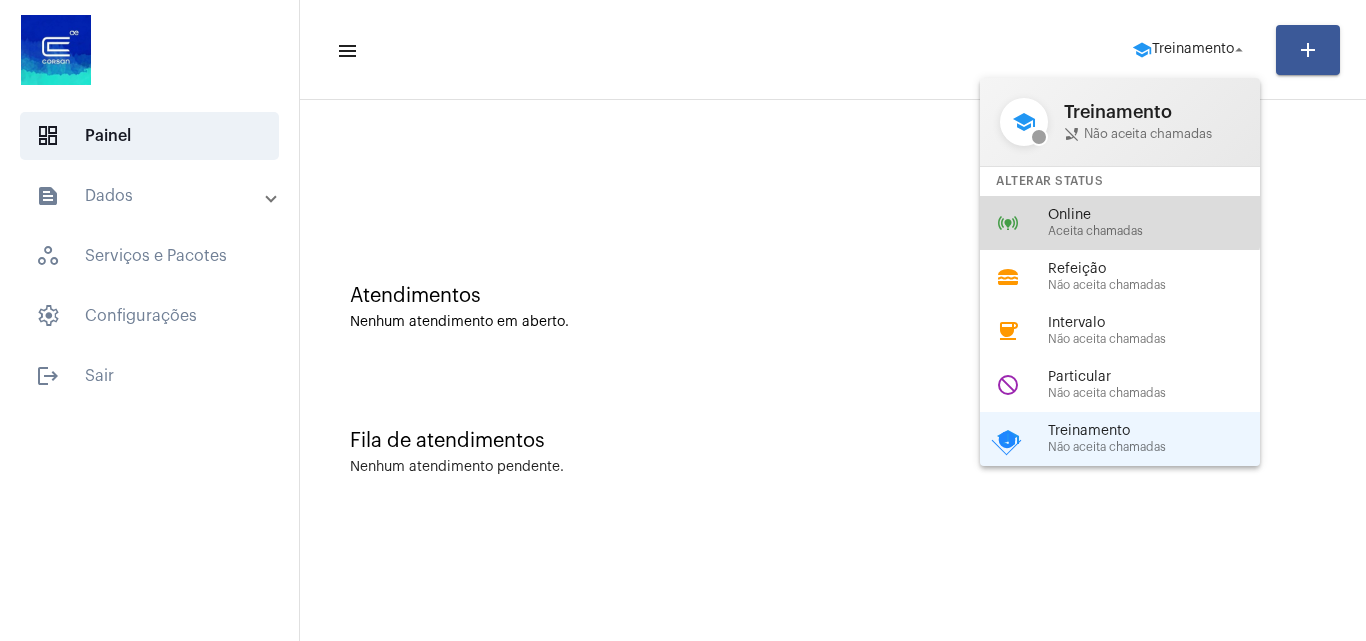 click on "Online" at bounding box center (1162, 215) 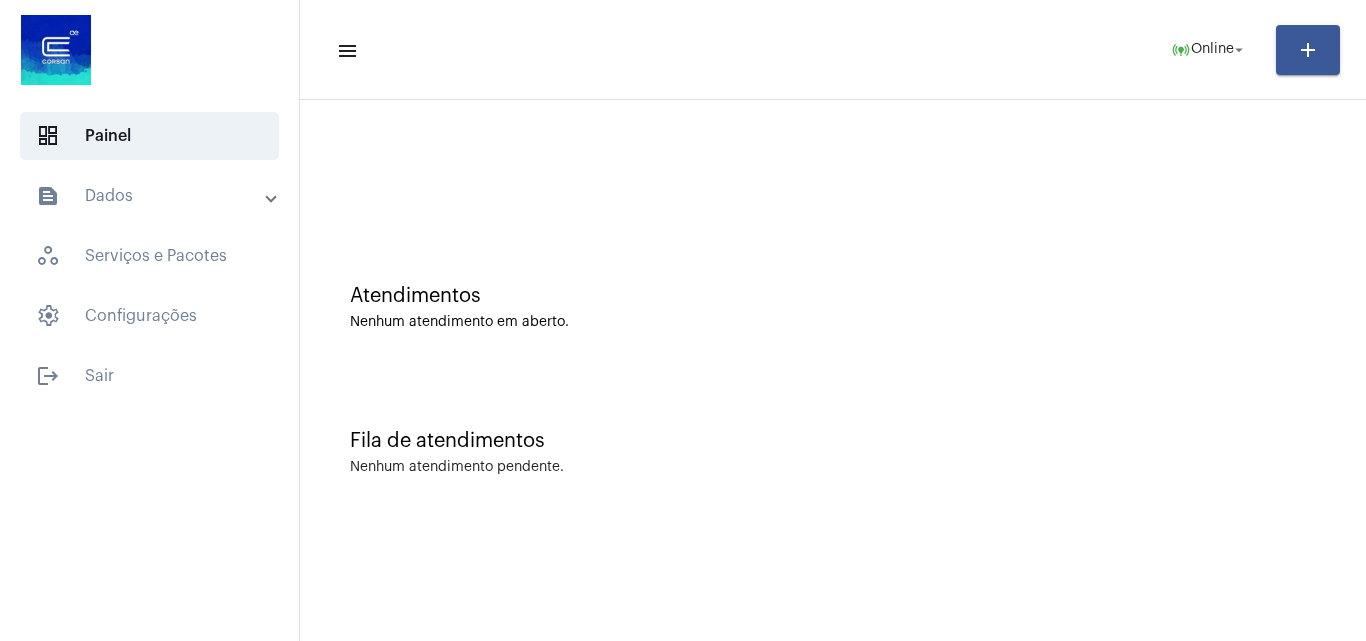 click on "text_snippet_outlined  Dados" at bounding box center (155, 196) 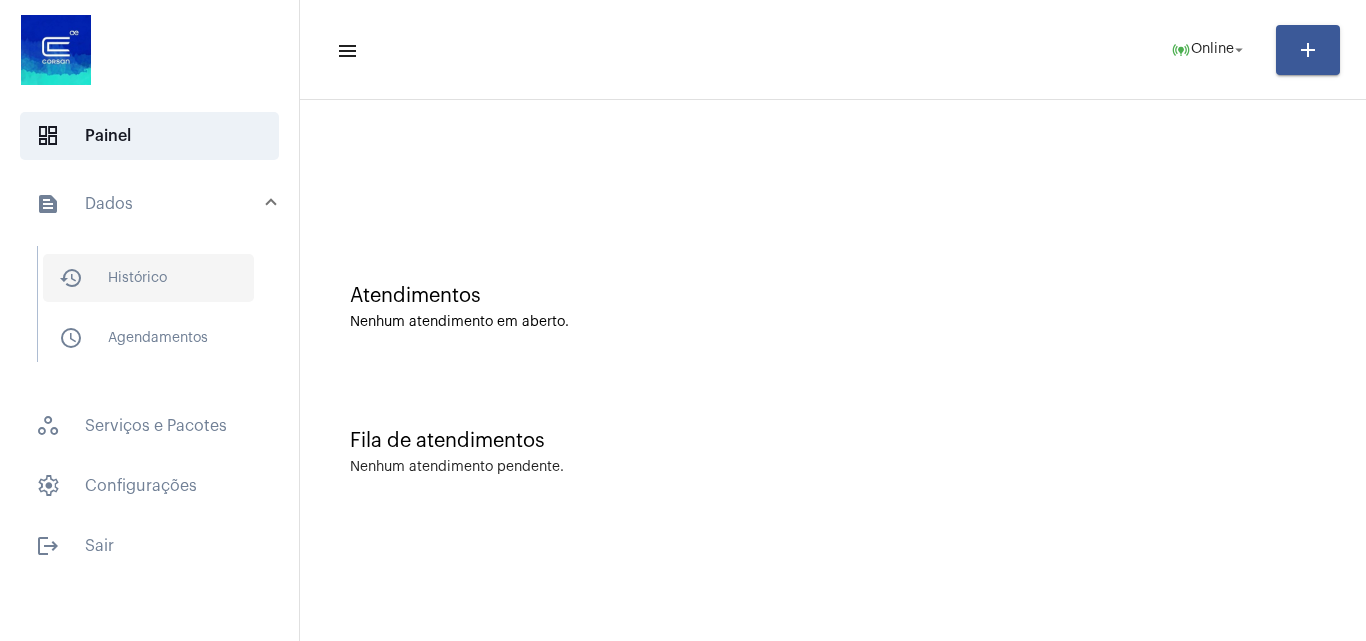 click on "history_outlined  Histórico" at bounding box center (148, 278) 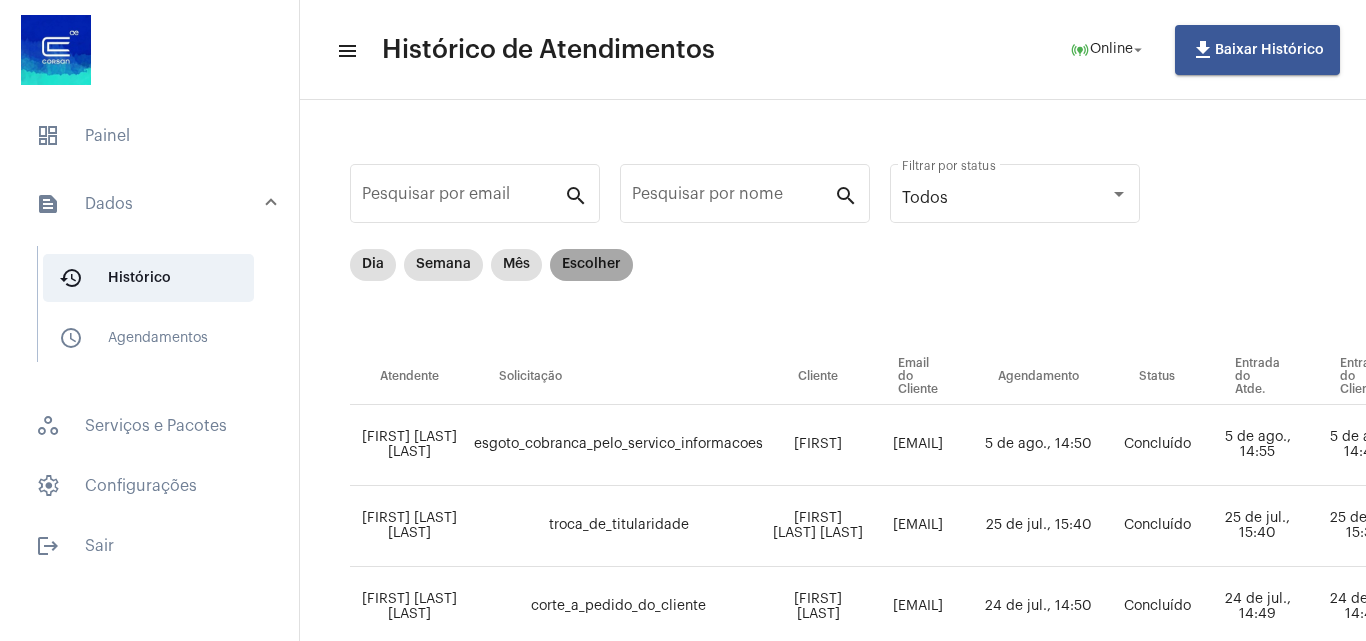 click on "Escolher" at bounding box center [591, 265] 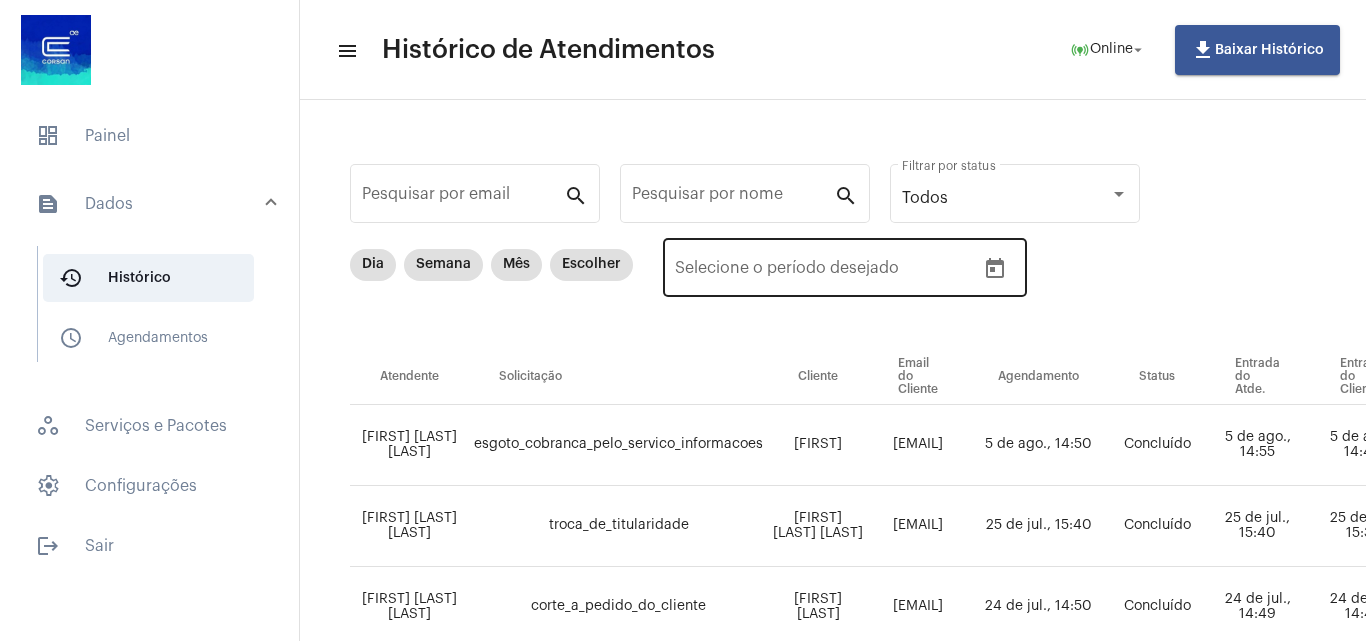click 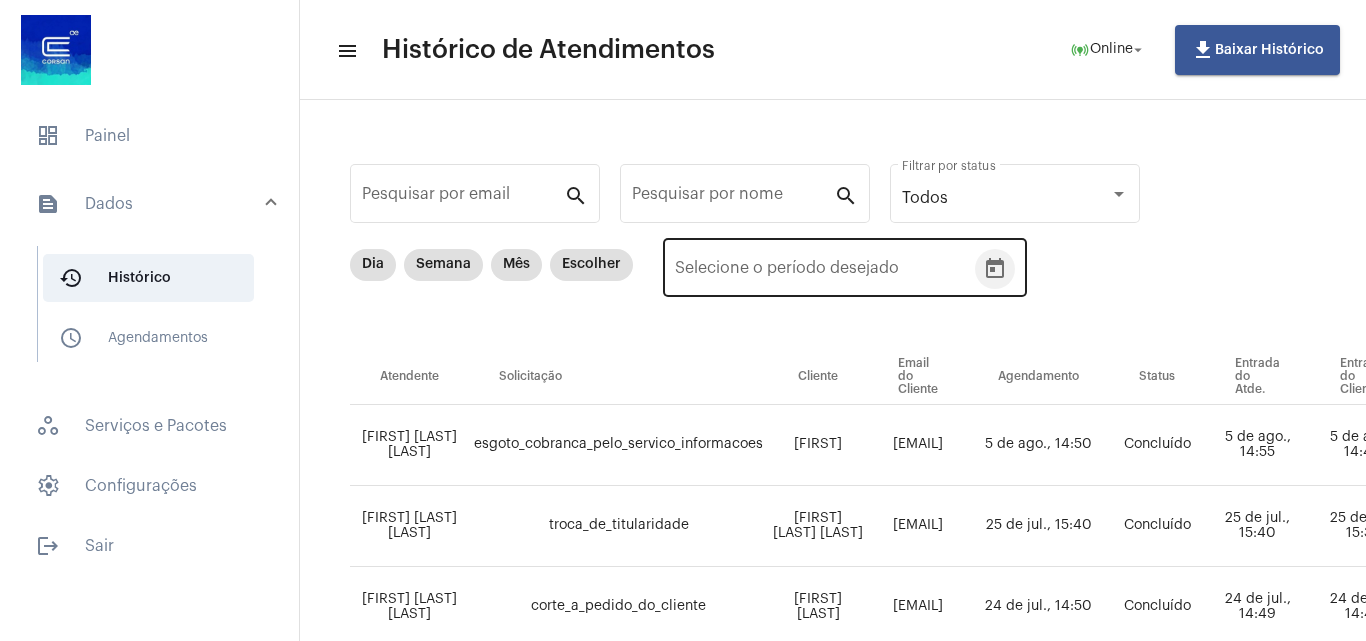click 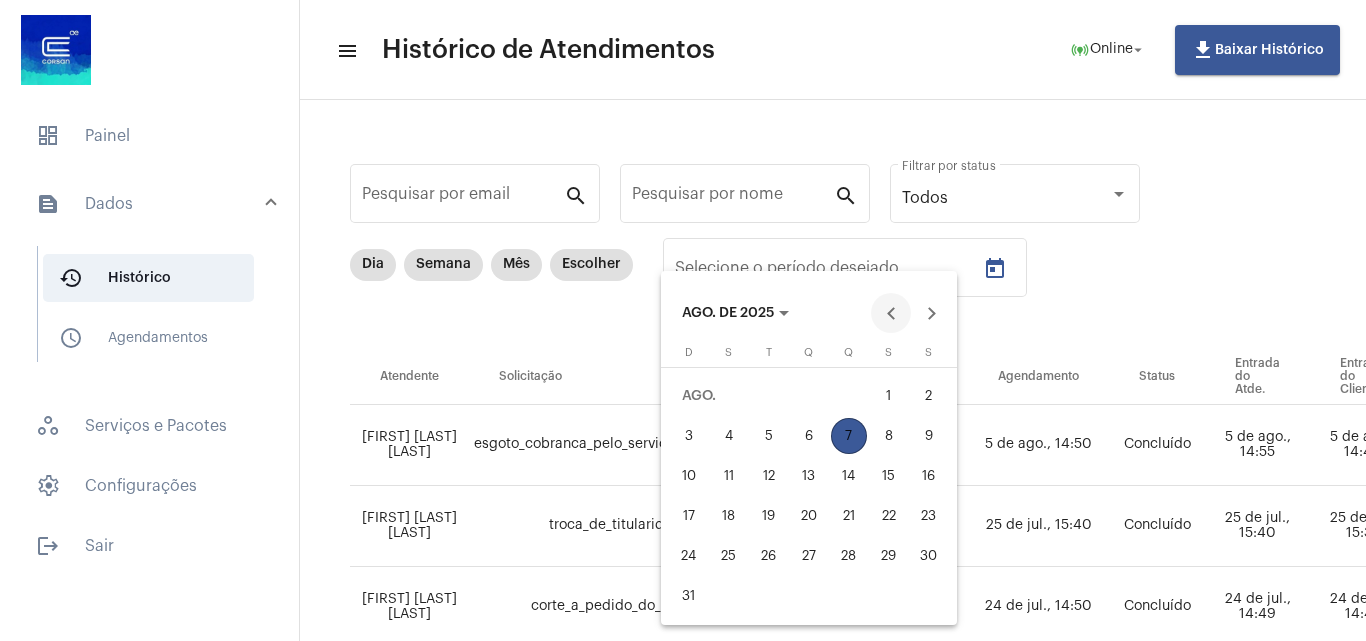 click at bounding box center (891, 313) 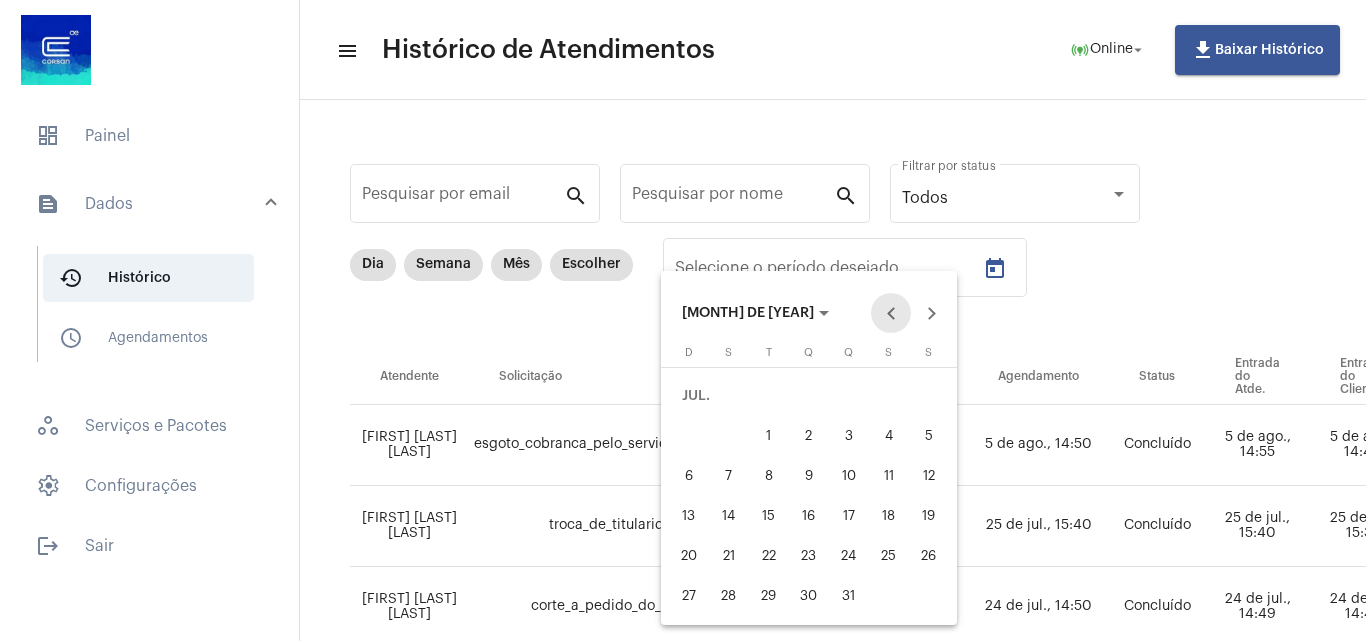 click at bounding box center [891, 313] 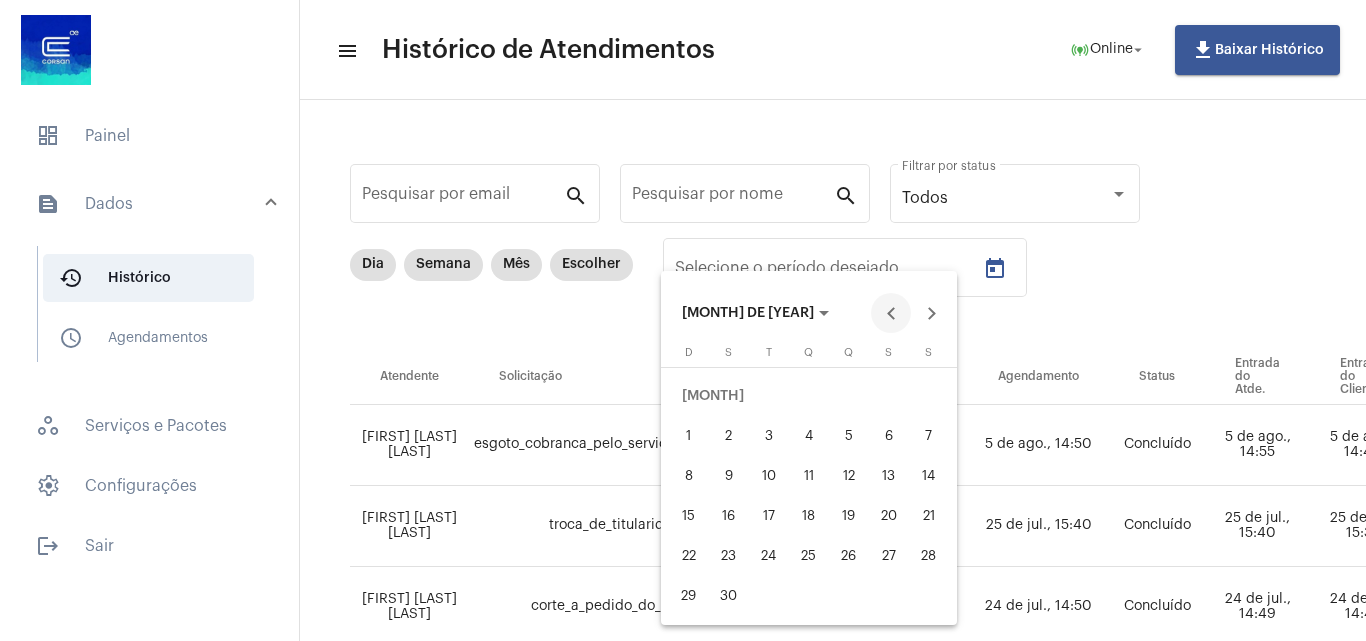 click at bounding box center [891, 313] 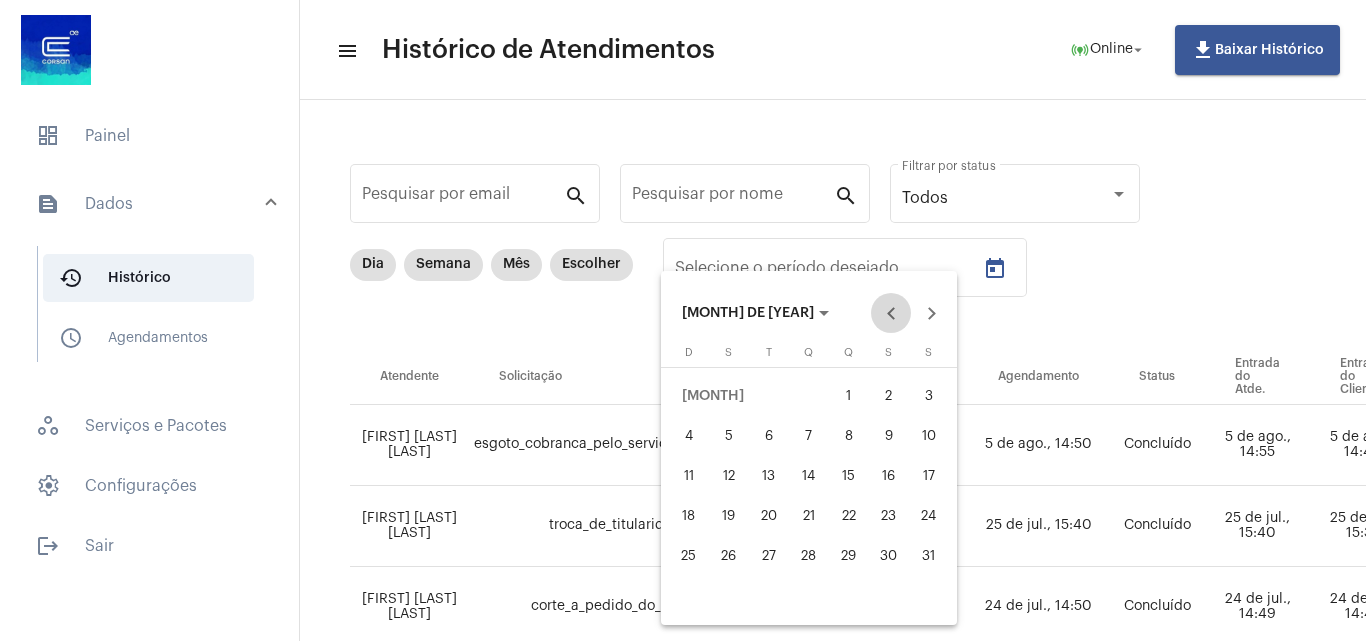 click at bounding box center [891, 313] 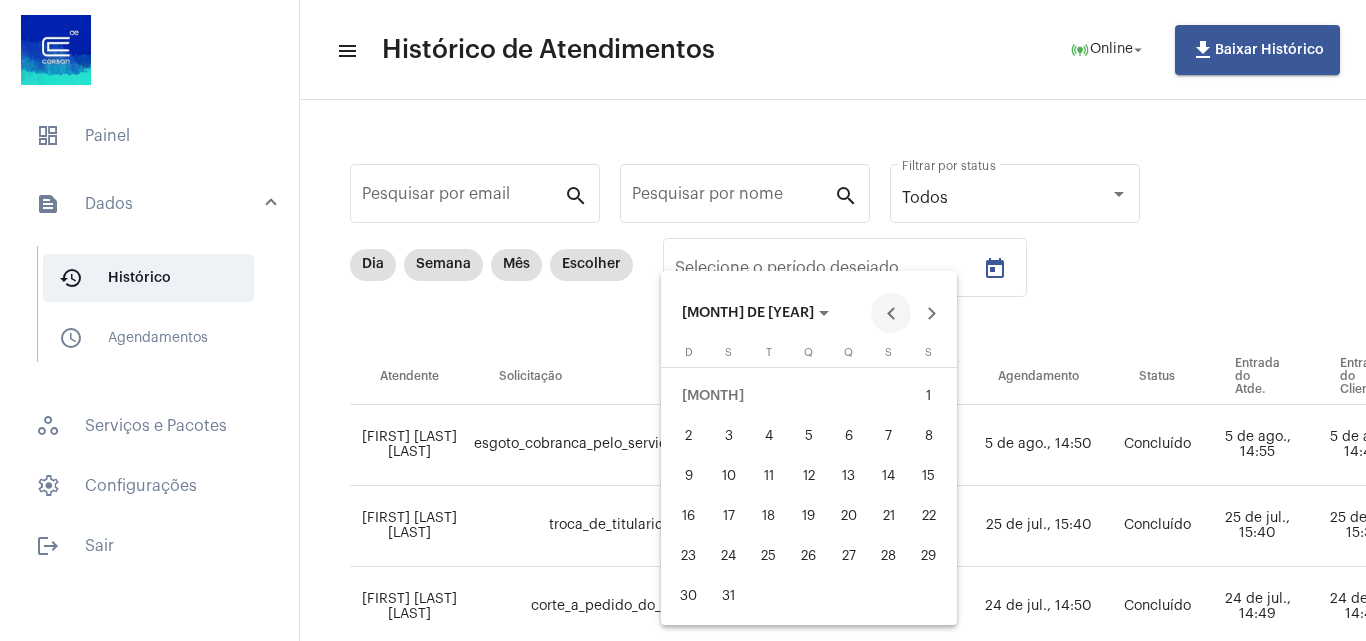 click at bounding box center [891, 313] 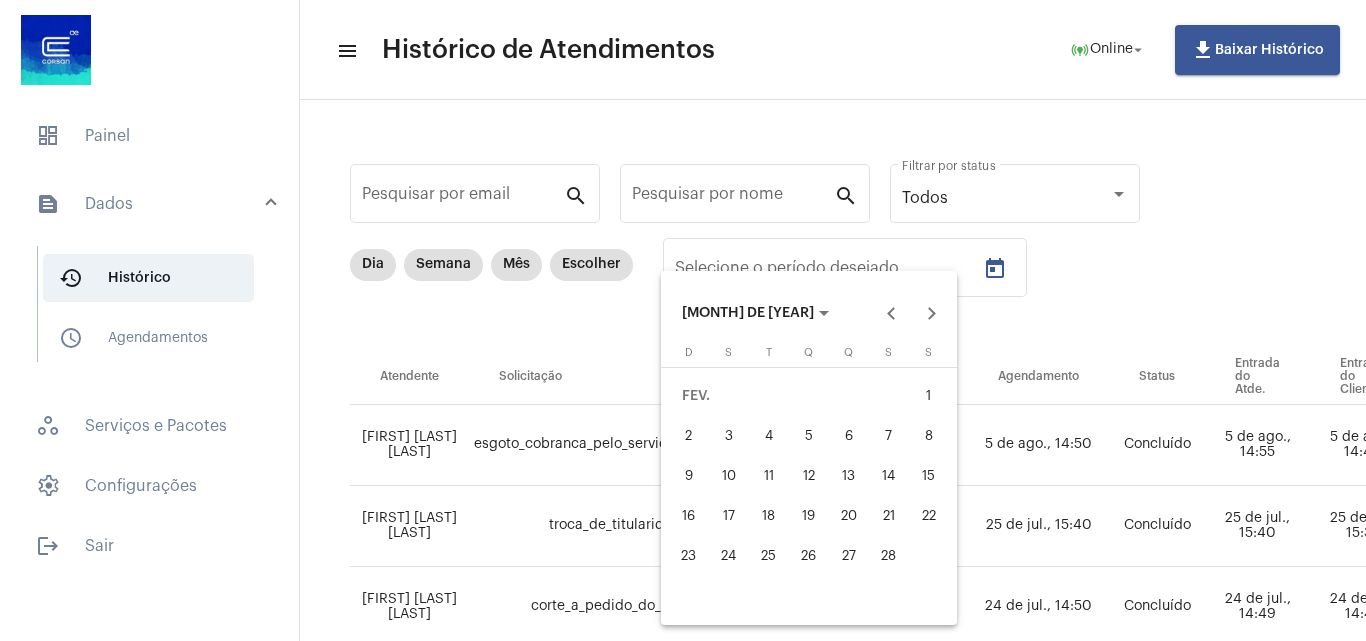 click on "20" at bounding box center (849, 516) 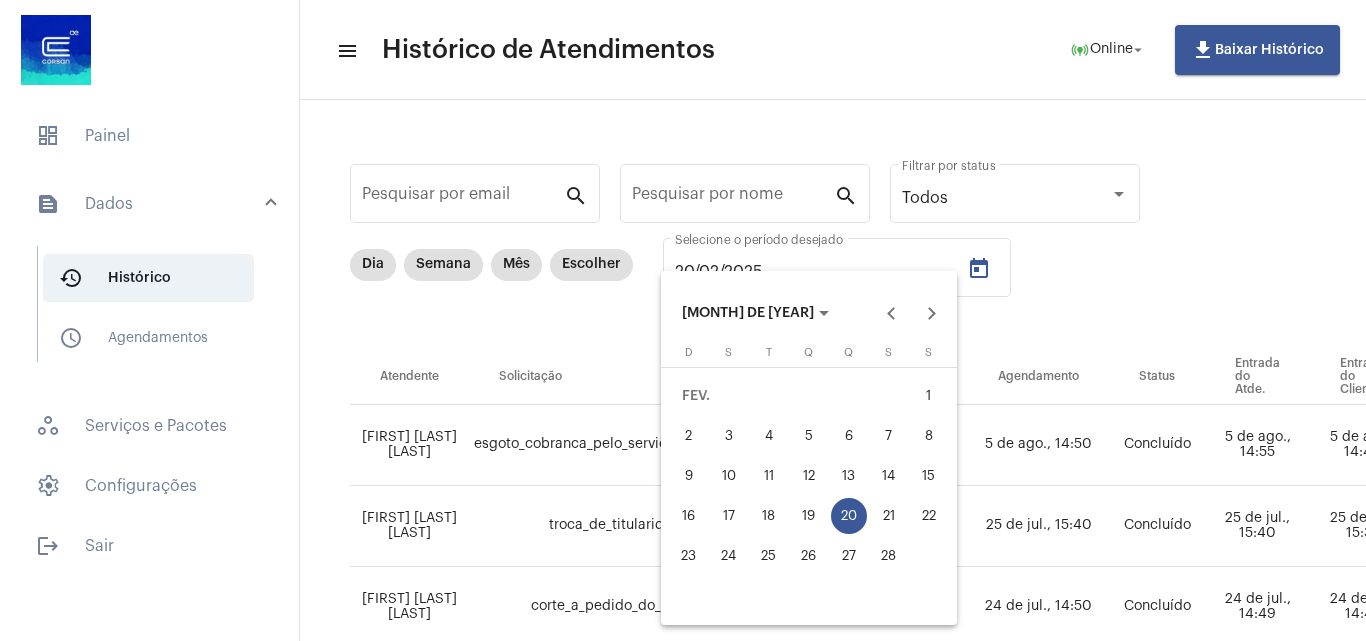 click at bounding box center [683, 320] 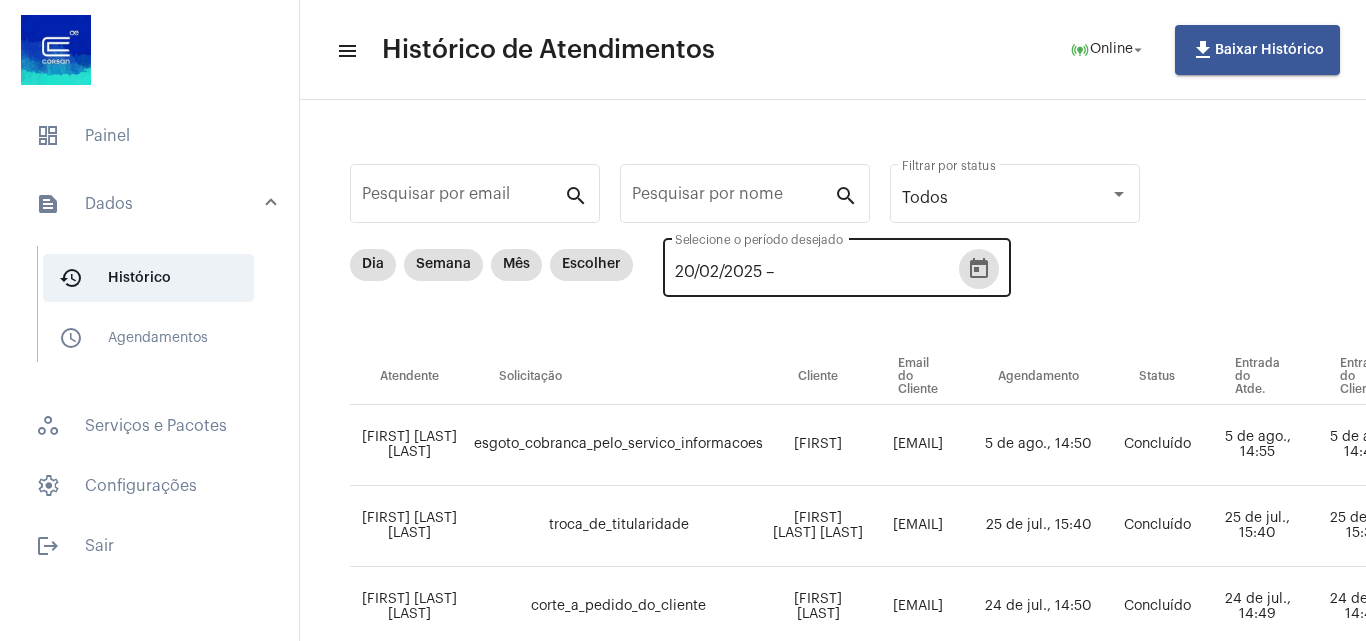 click 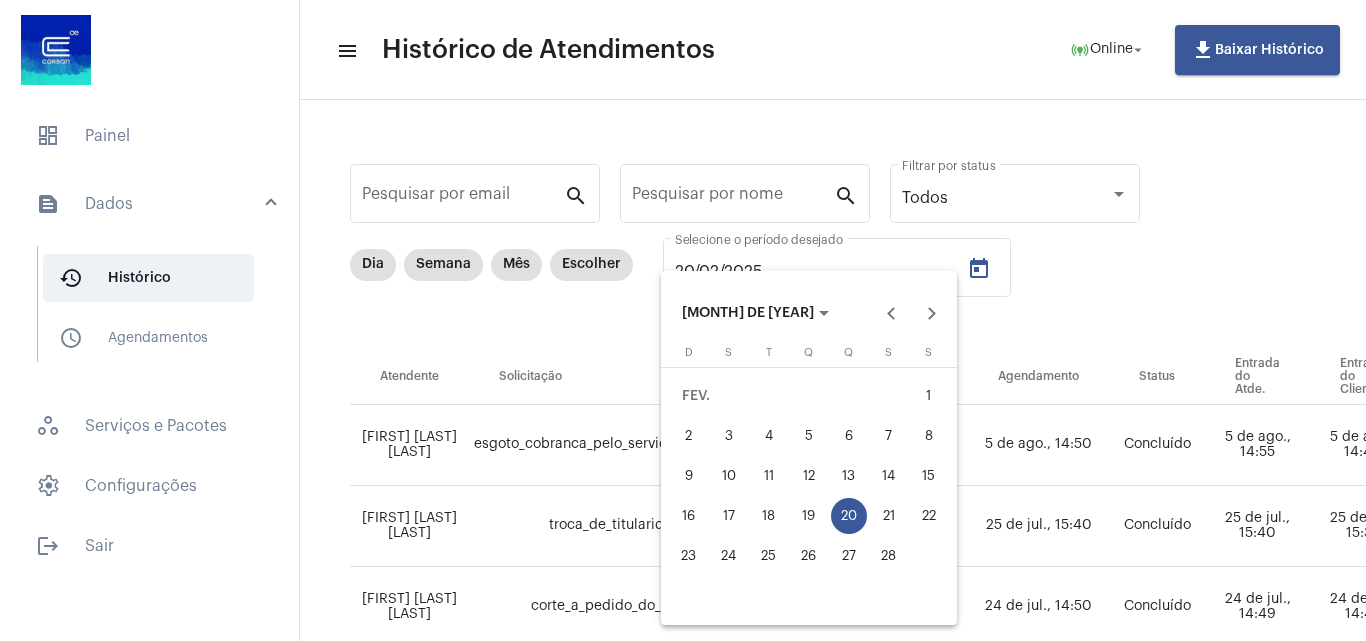 click on "20" at bounding box center [849, 516] 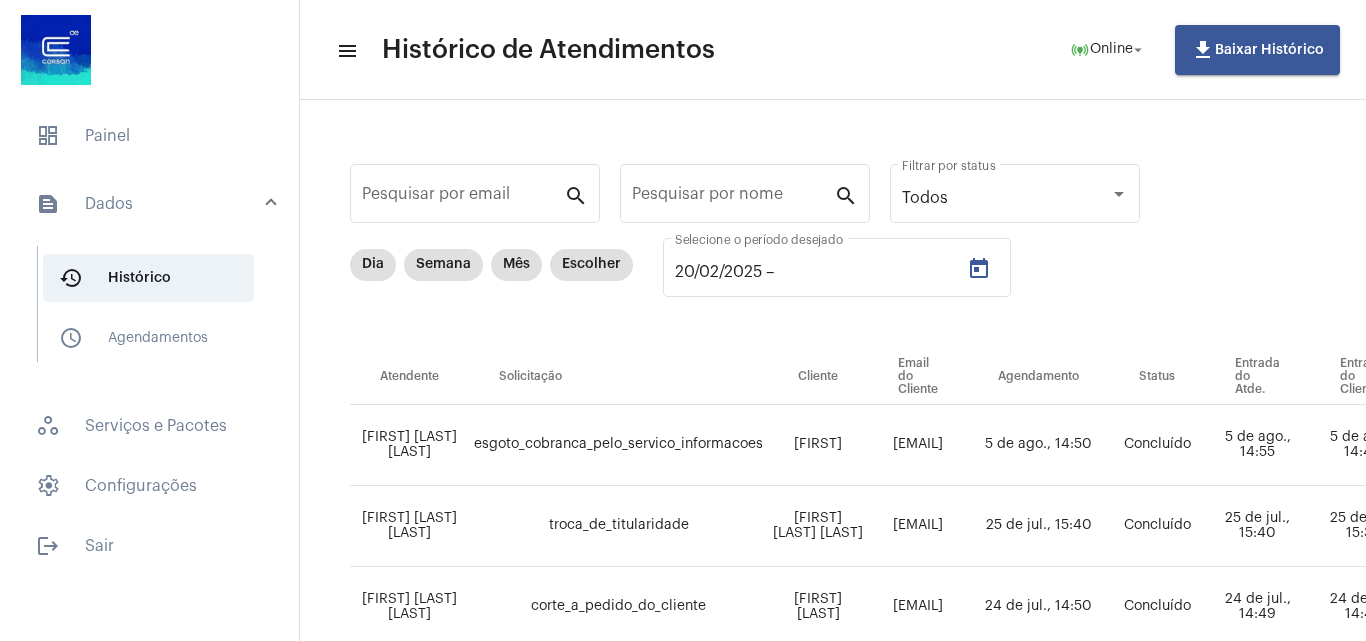 type on "20/02/2025" 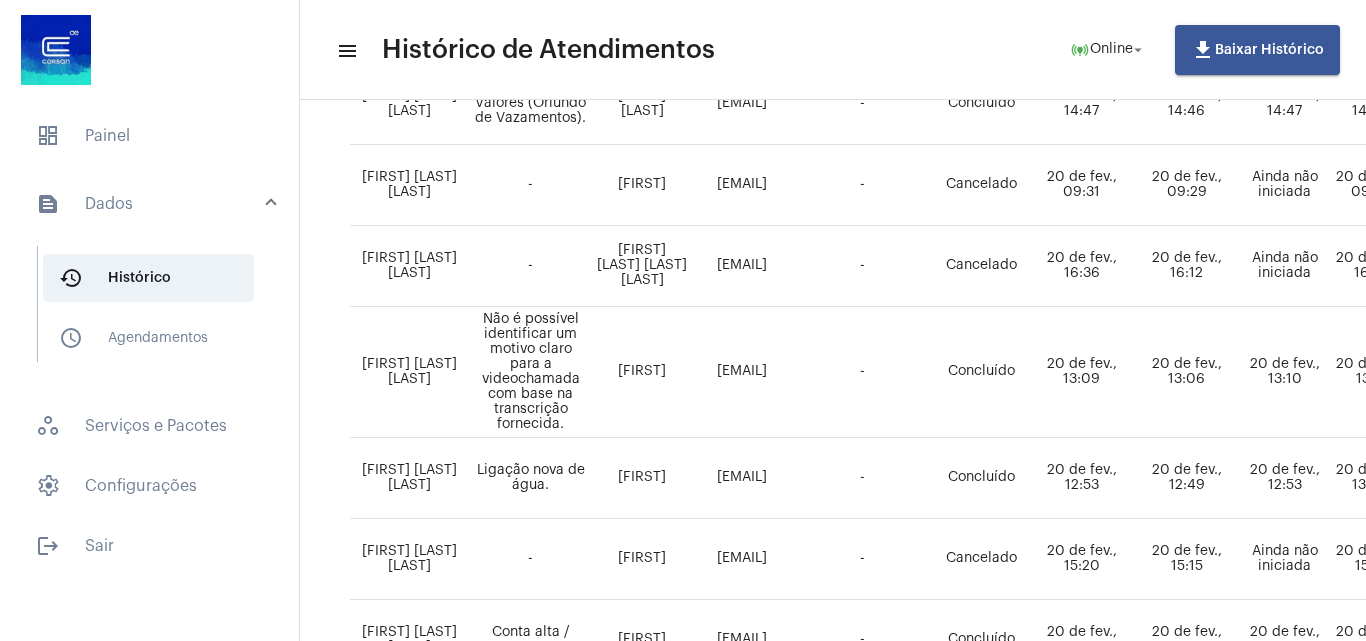 scroll, scrollTop: 1595, scrollLeft: 0, axis: vertical 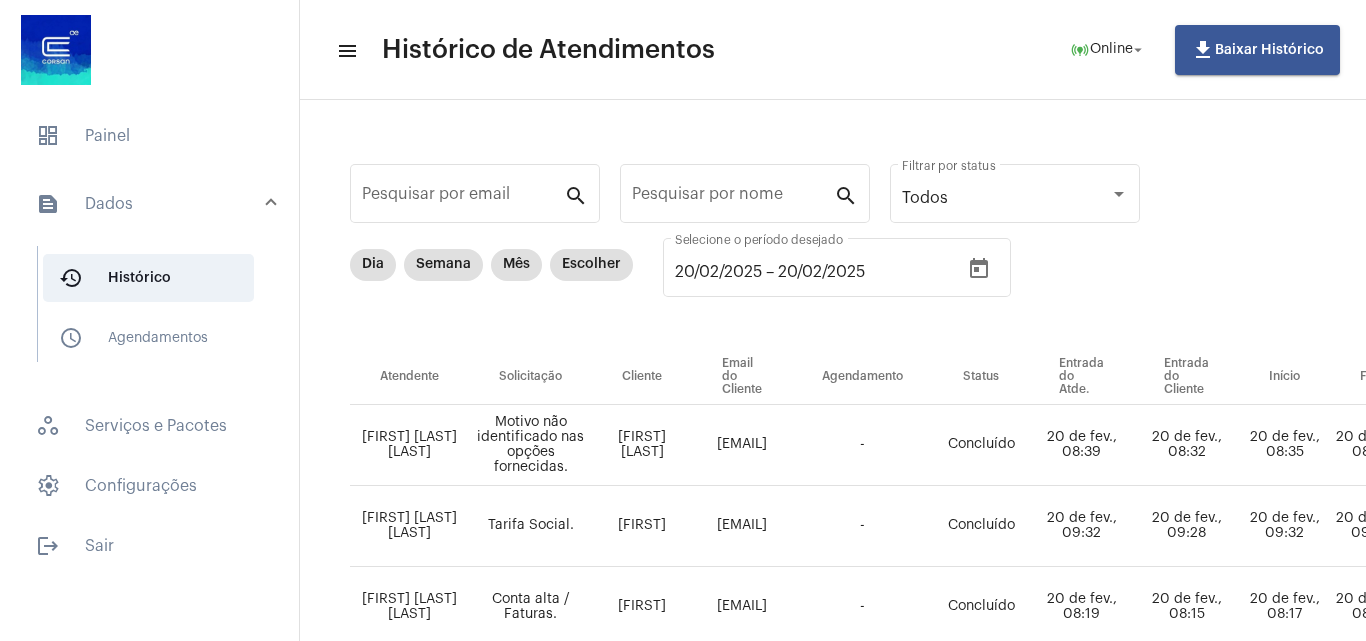 click on "20/02/2025 20/02/2025 – 20/02/2025 Selecione o período desejado" 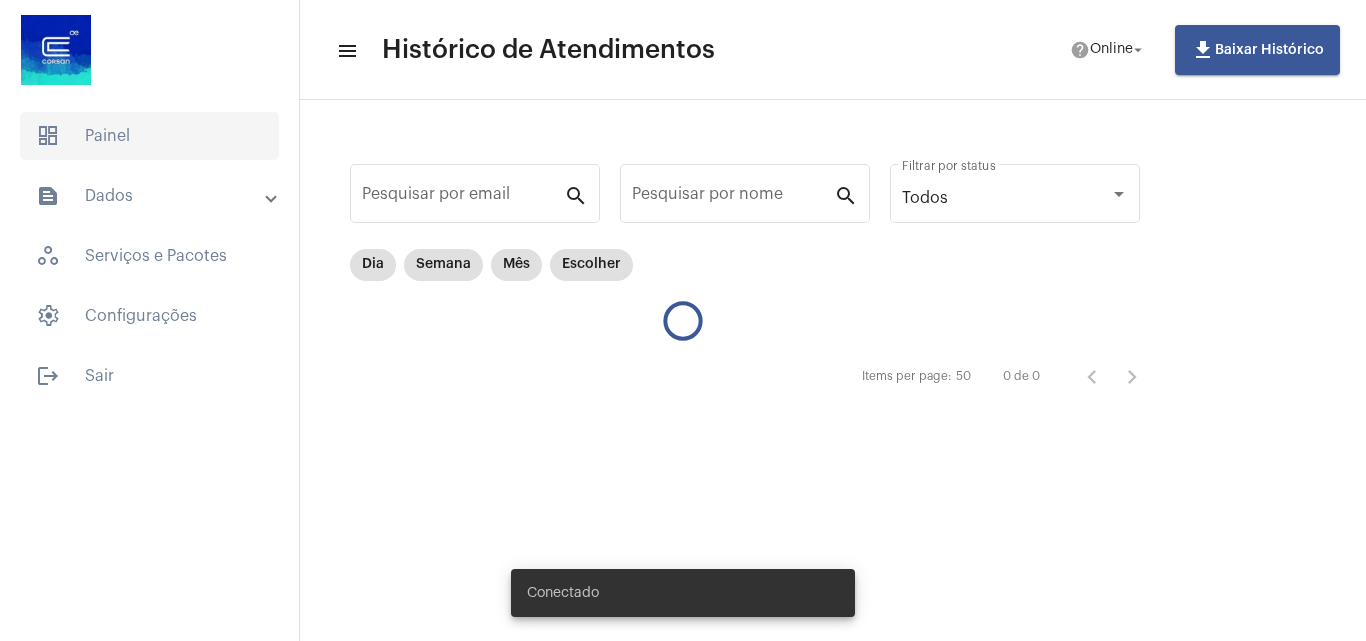 scroll, scrollTop: 0, scrollLeft: 0, axis: both 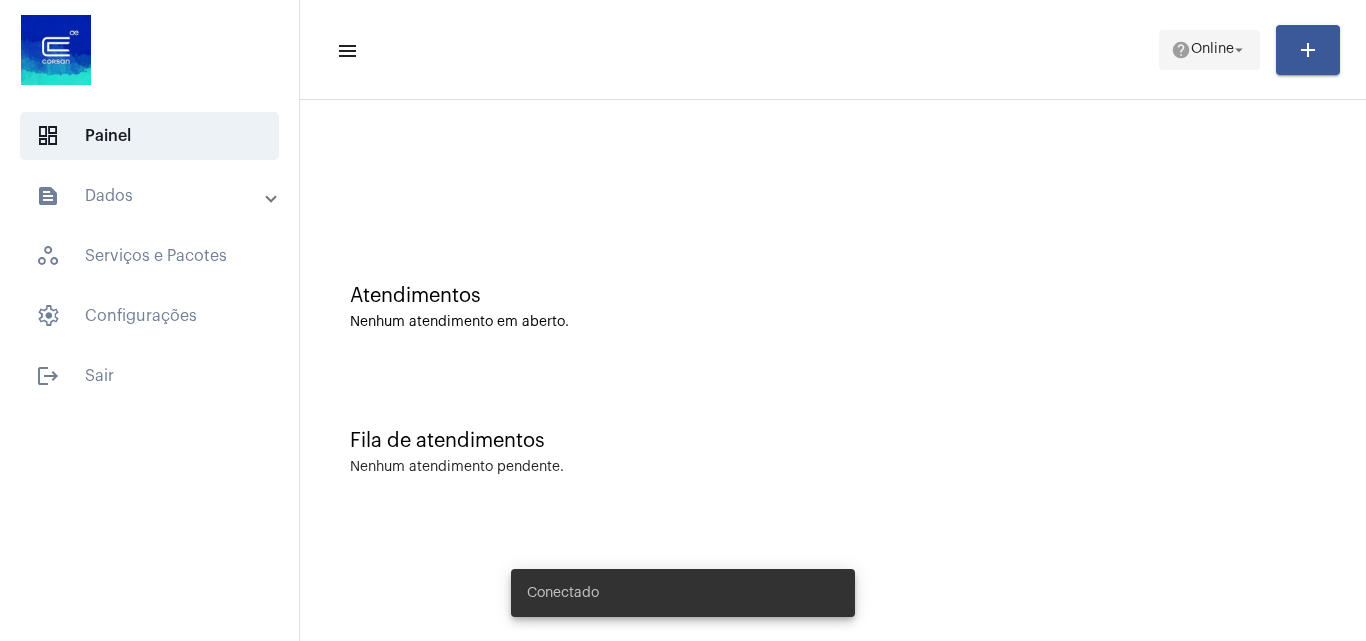 click on "help  Online arrow_drop_down" 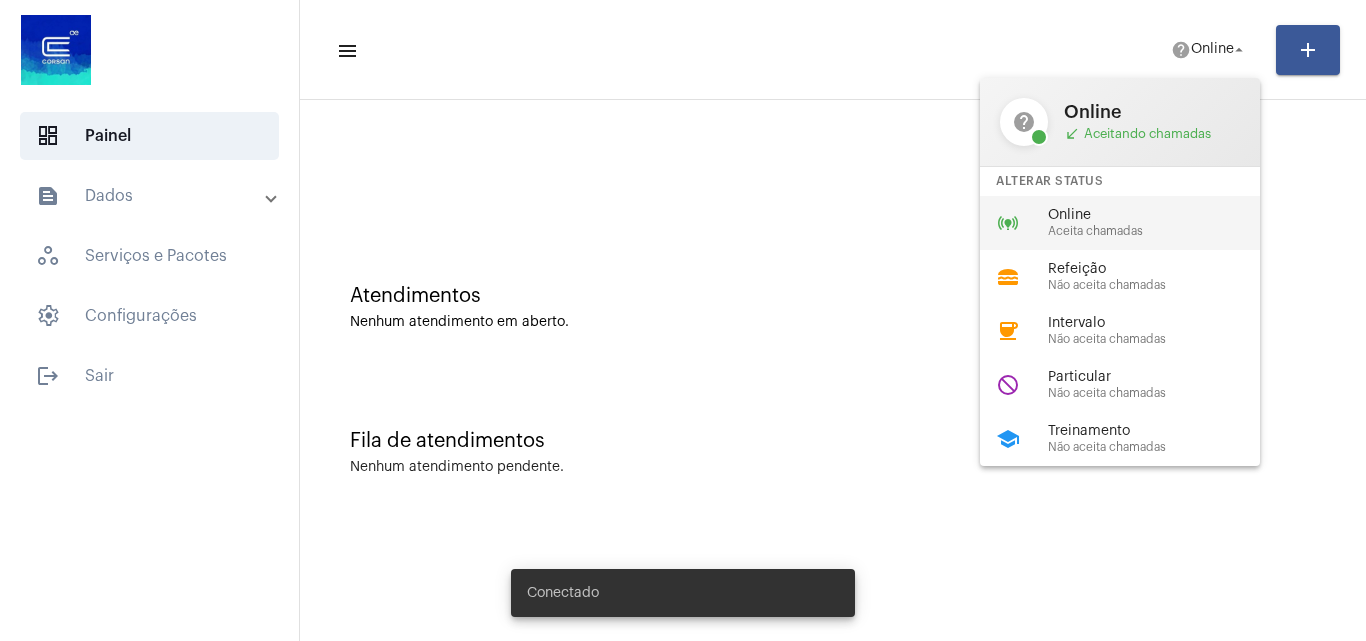 click on "Online" at bounding box center [1162, 215] 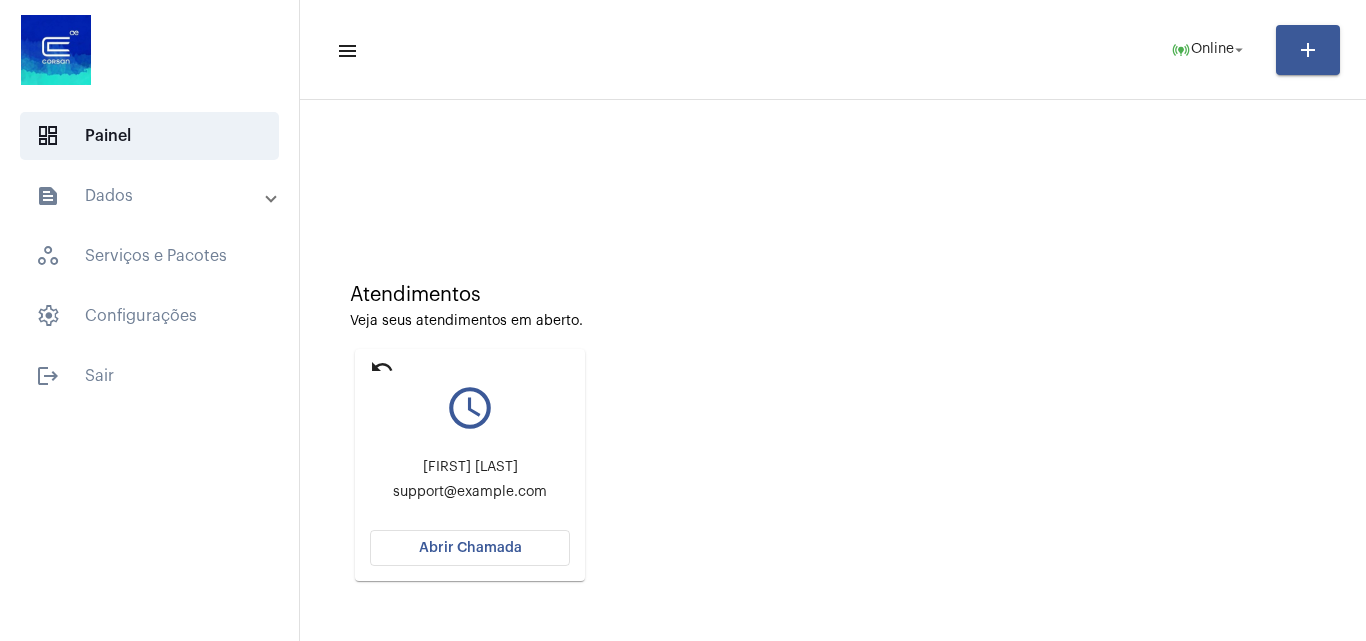scroll, scrollTop: 0, scrollLeft: 0, axis: both 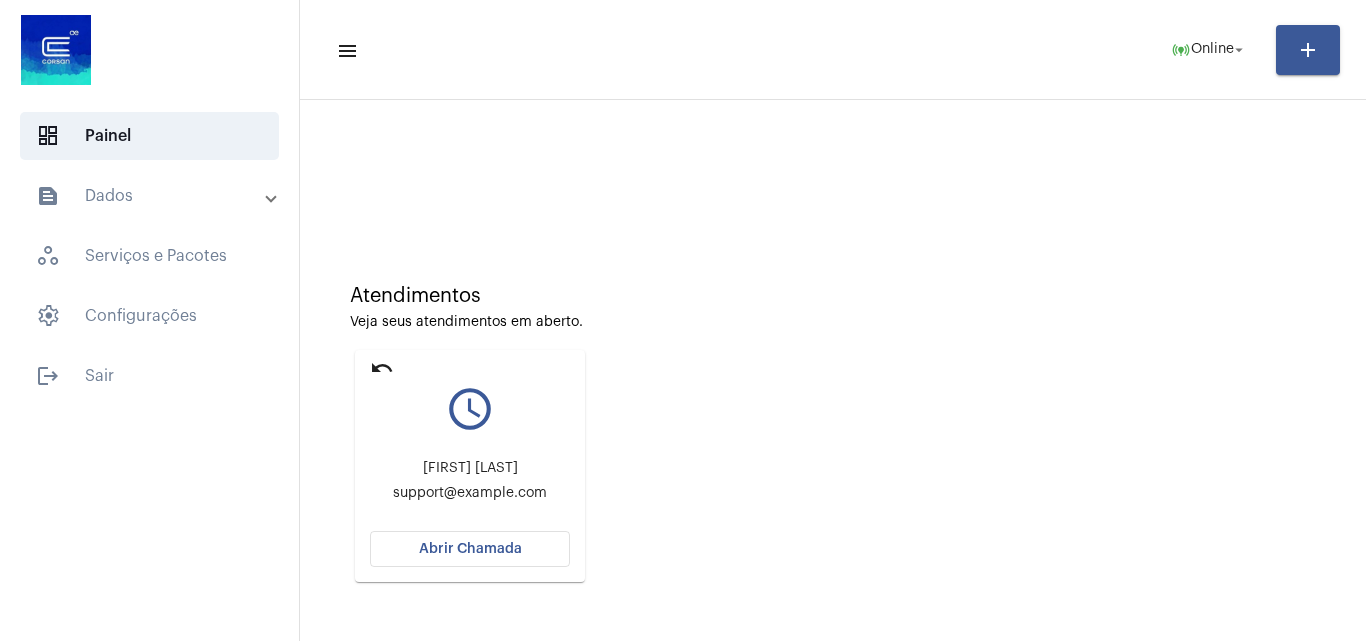 click on "Abrir Chamada" 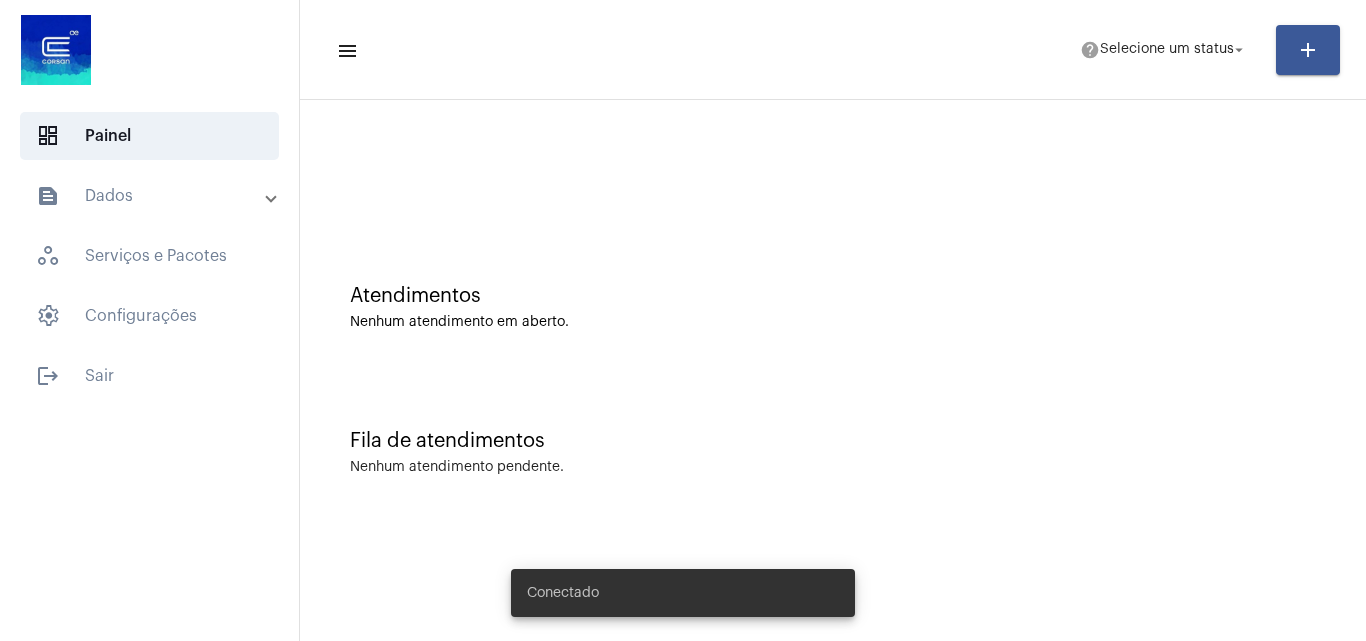scroll, scrollTop: 0, scrollLeft: 0, axis: both 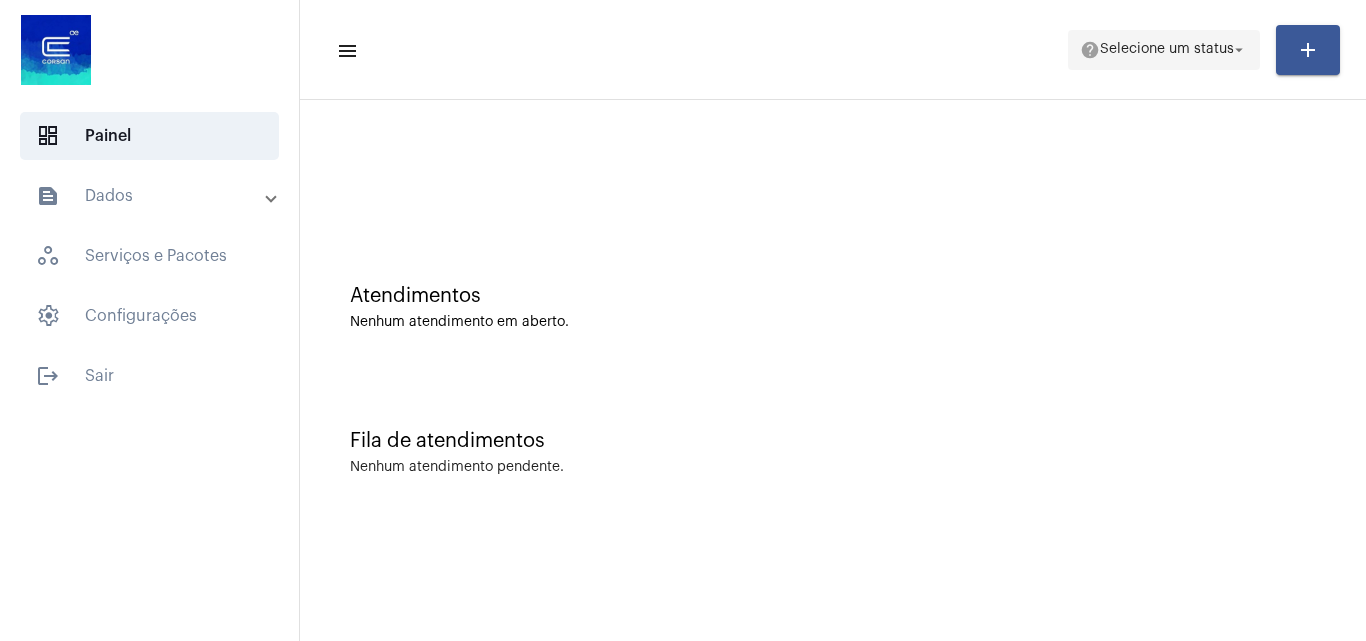 click on "help  Selecione um status arrow_drop_down" 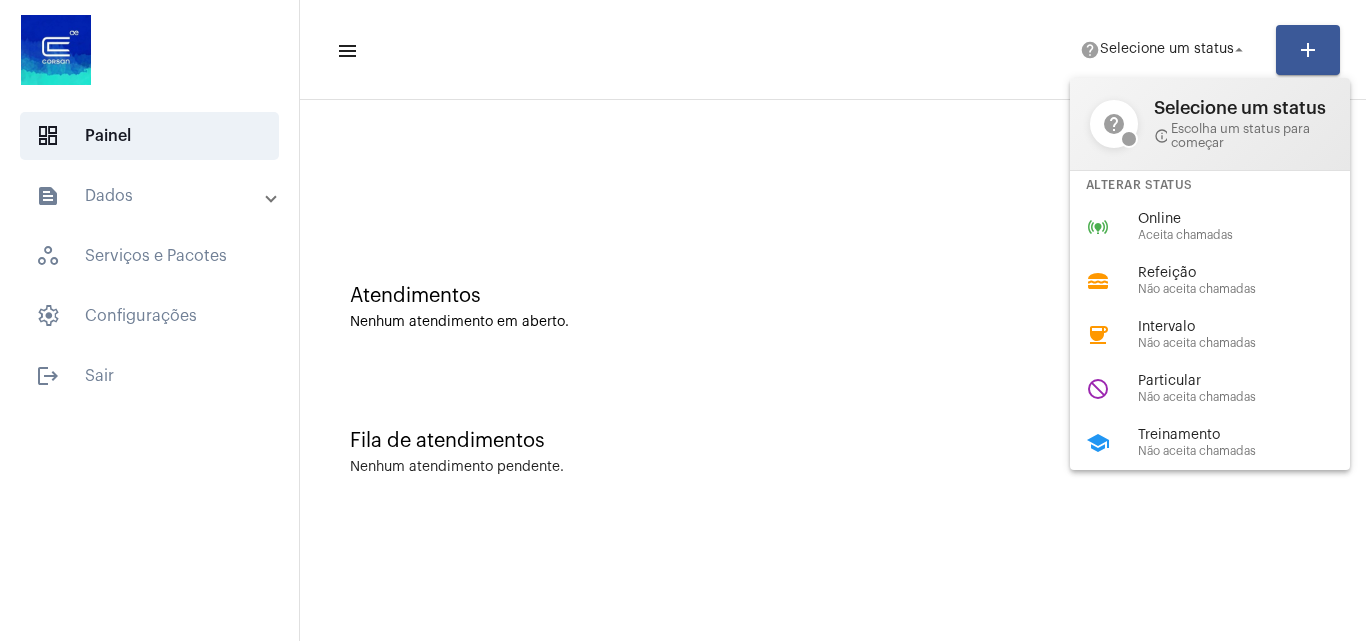 click at bounding box center [683, 320] 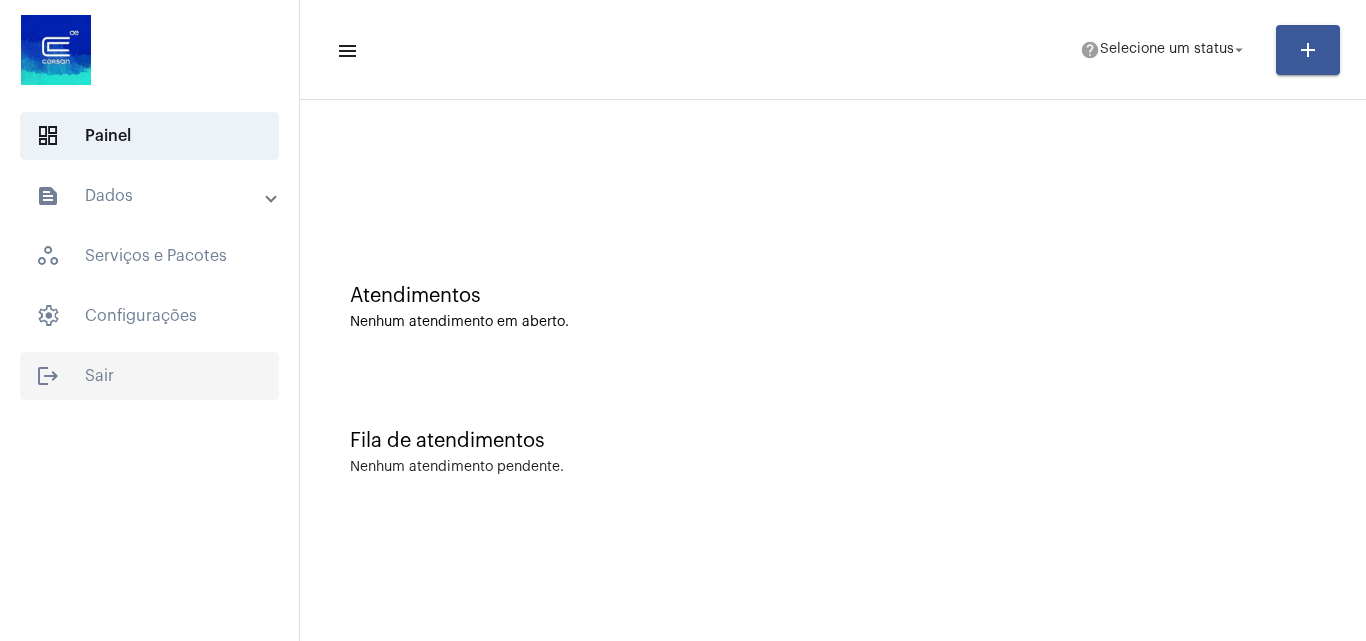 click on "logout  Sair" 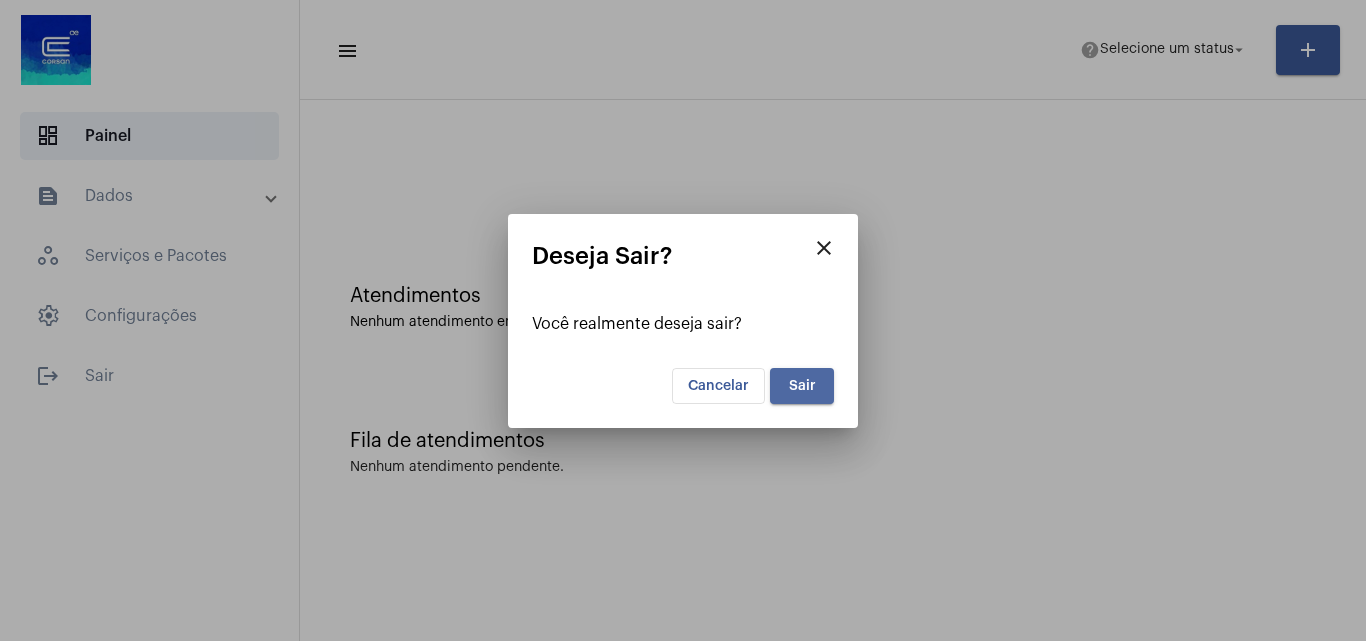 click on "Sair" at bounding box center (802, 386) 